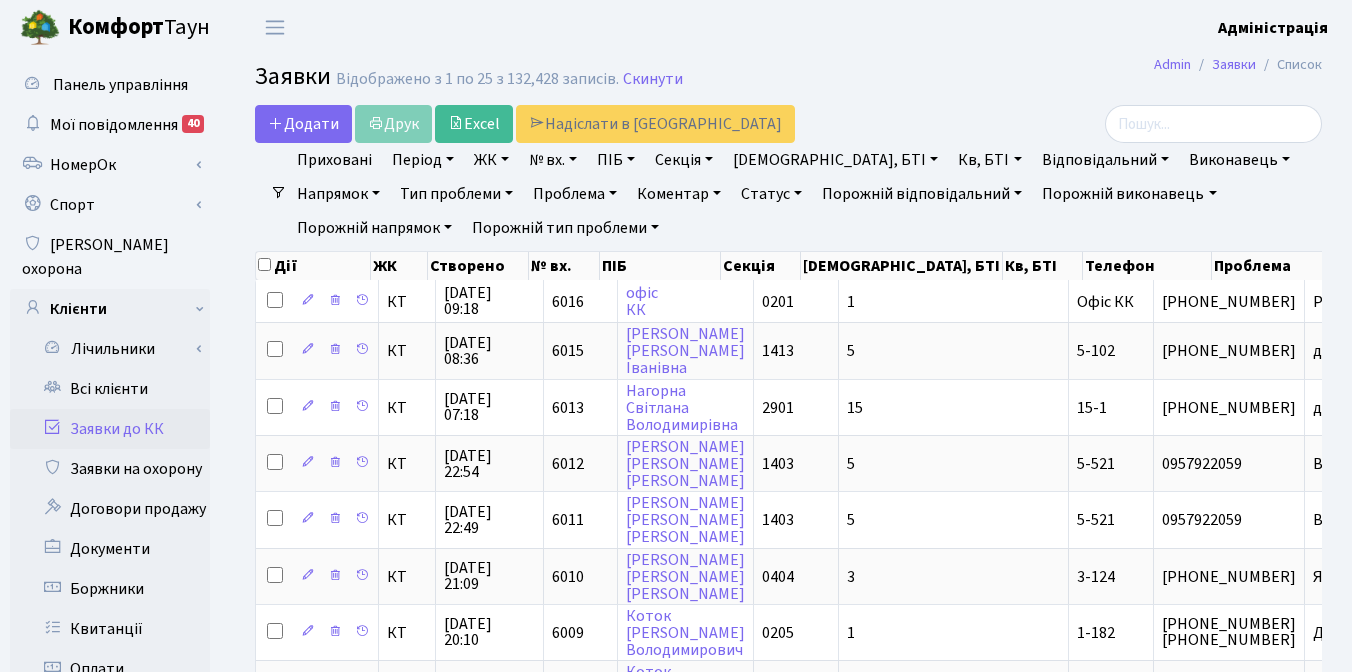 select on "25" 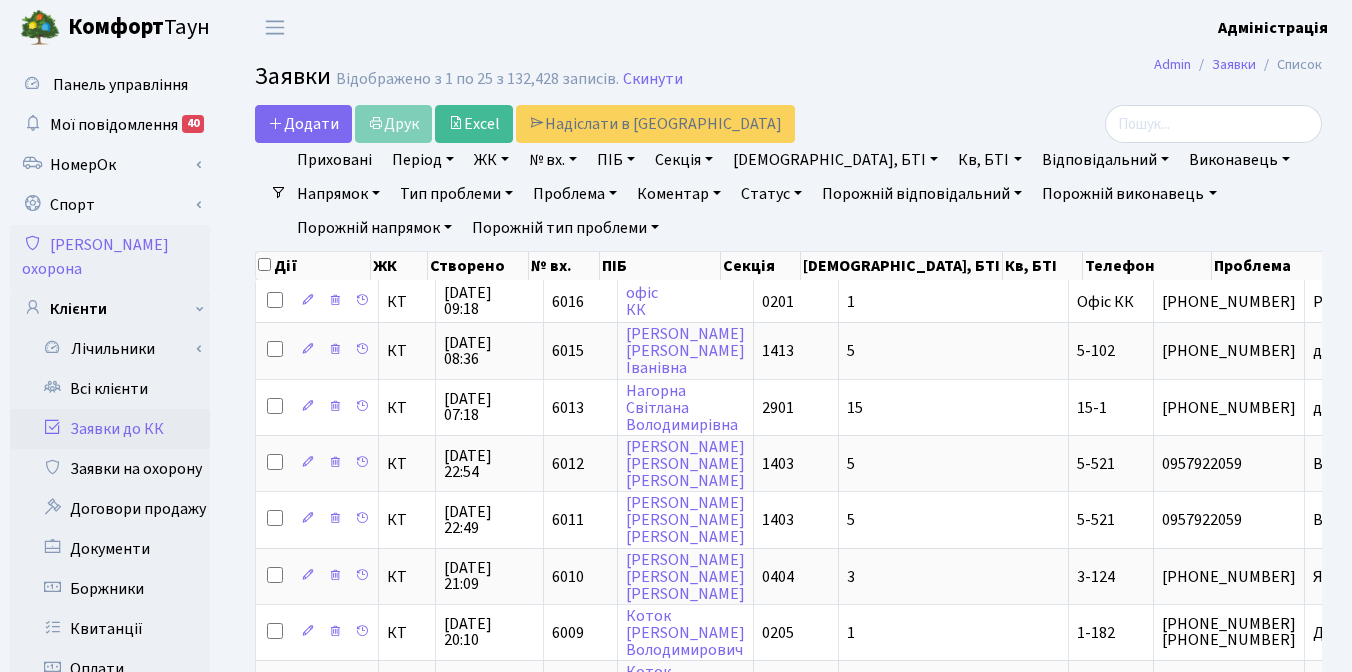 scroll, scrollTop: 0, scrollLeft: 0, axis: both 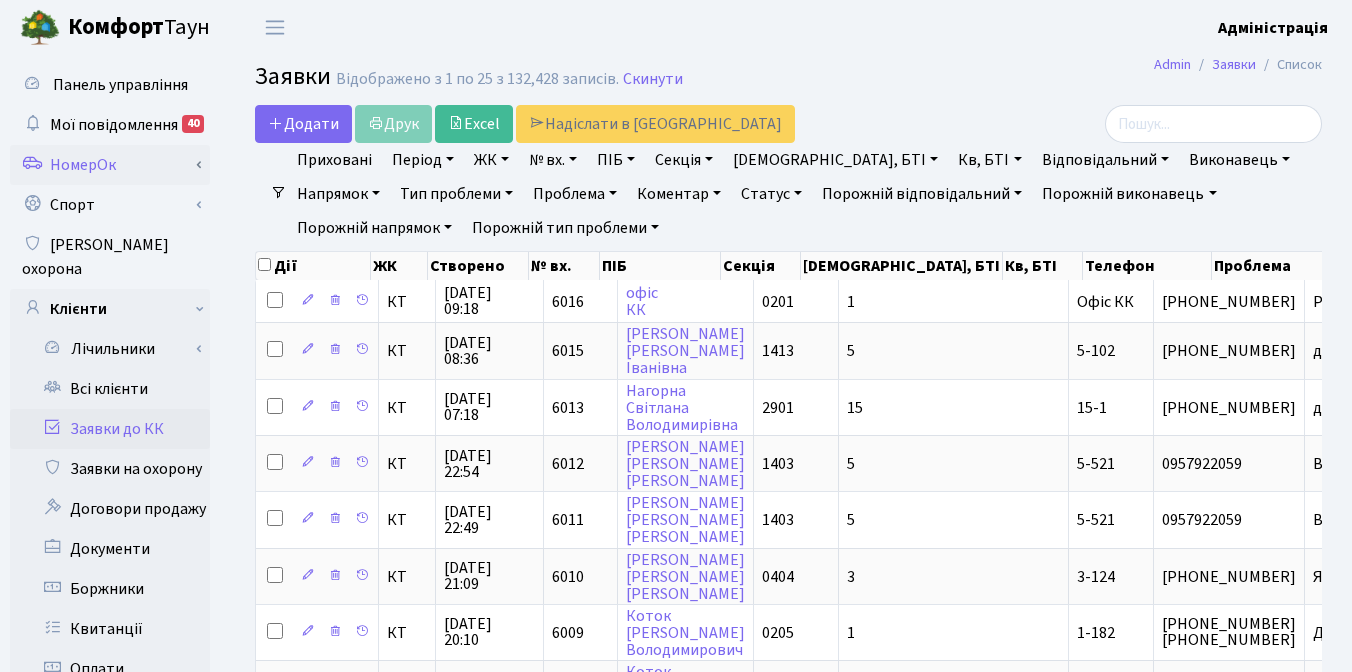 click on "НомерОк" at bounding box center (110, 165) 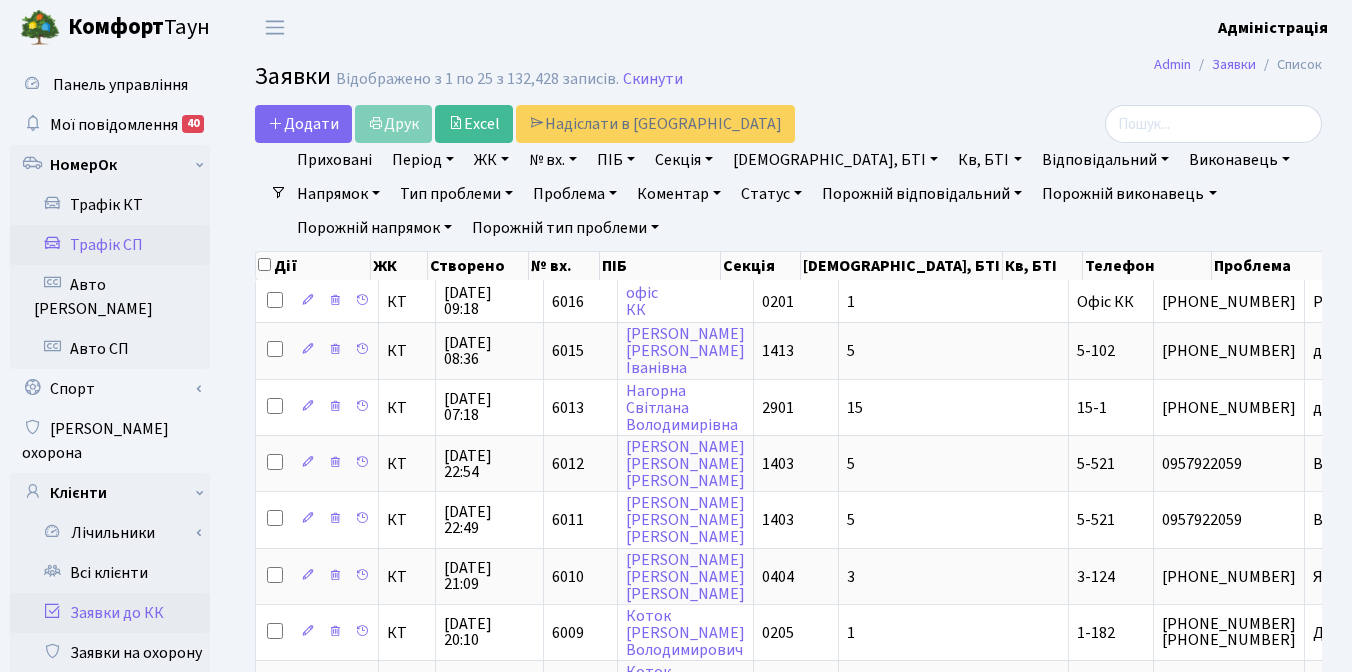 click on "Трафік СП" at bounding box center (110, 245) 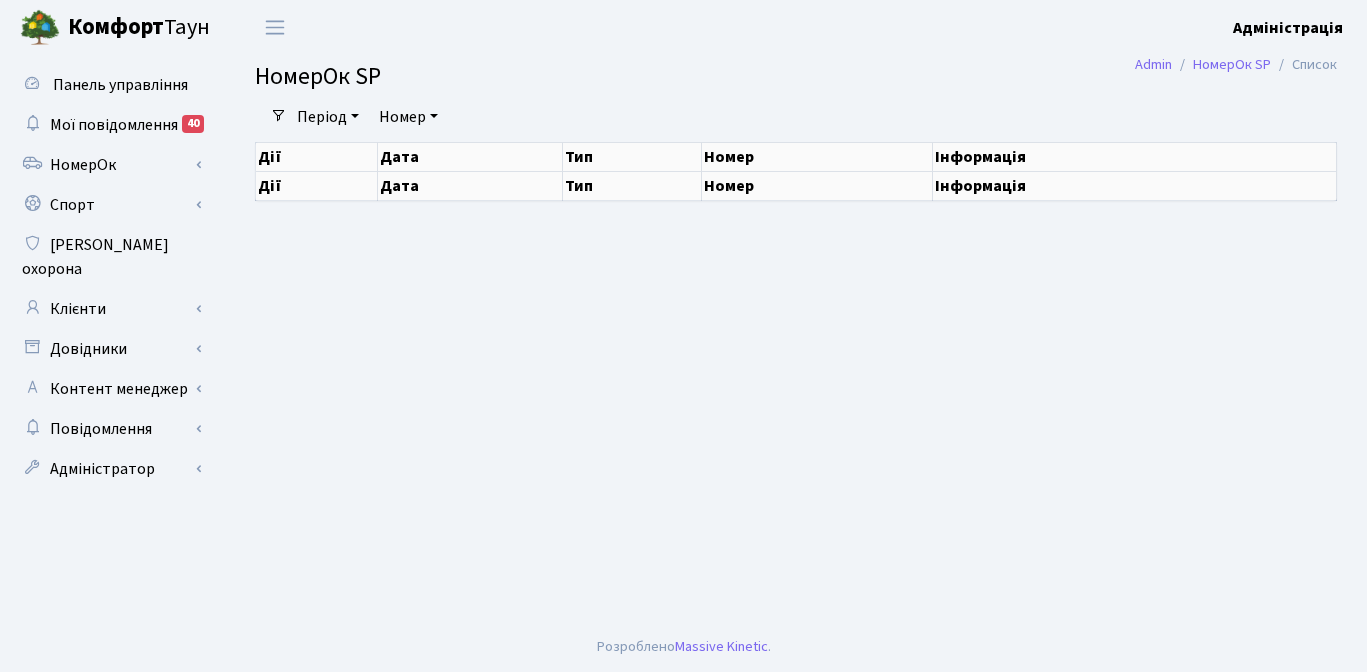 scroll, scrollTop: 0, scrollLeft: 0, axis: both 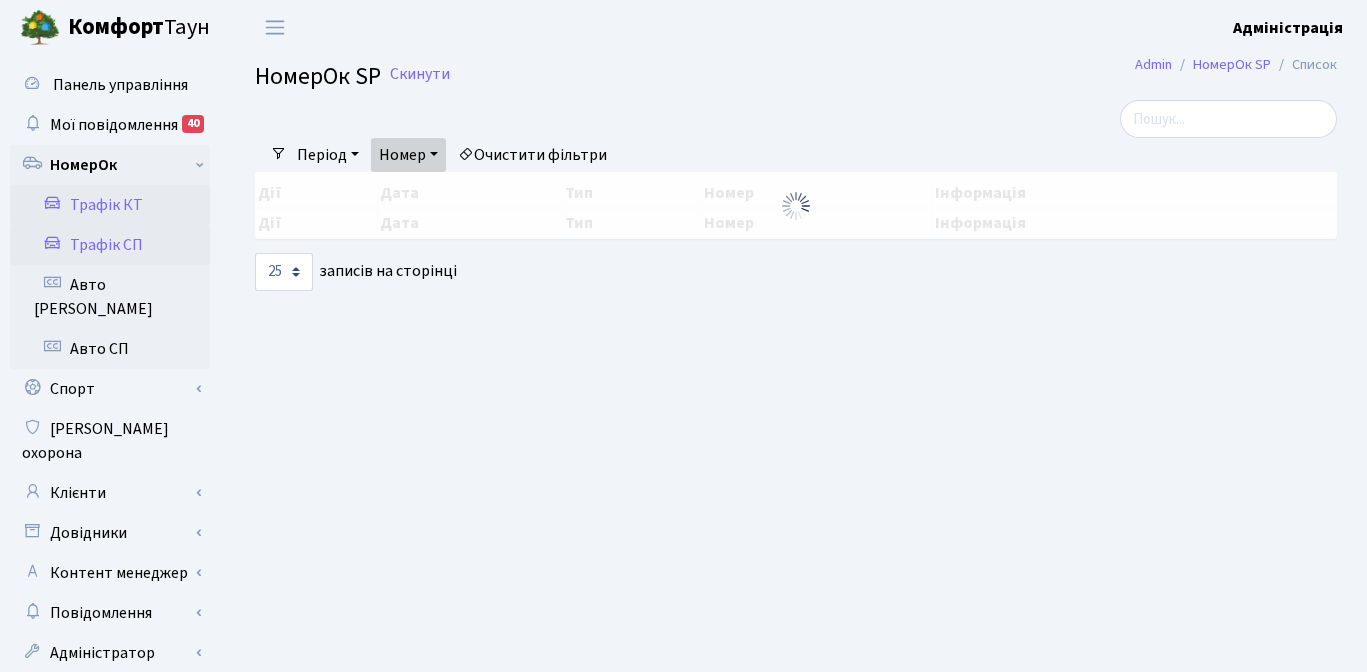 select on "25" 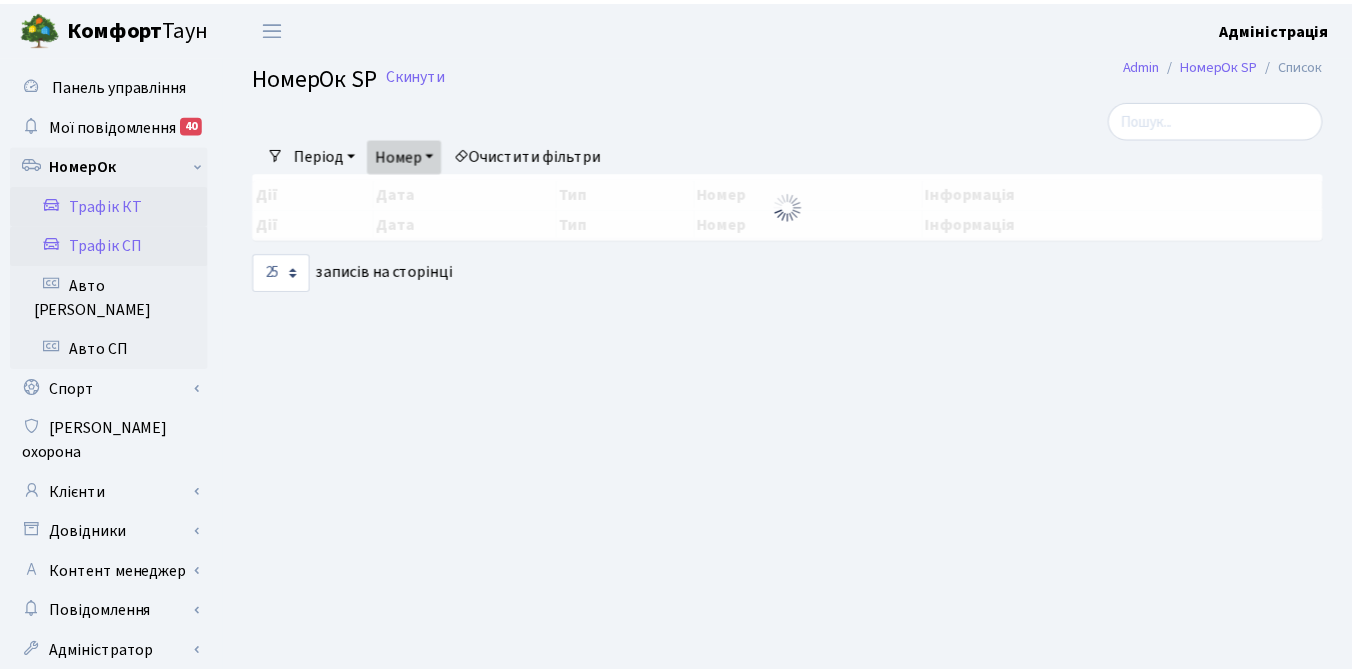 scroll, scrollTop: 0, scrollLeft: 0, axis: both 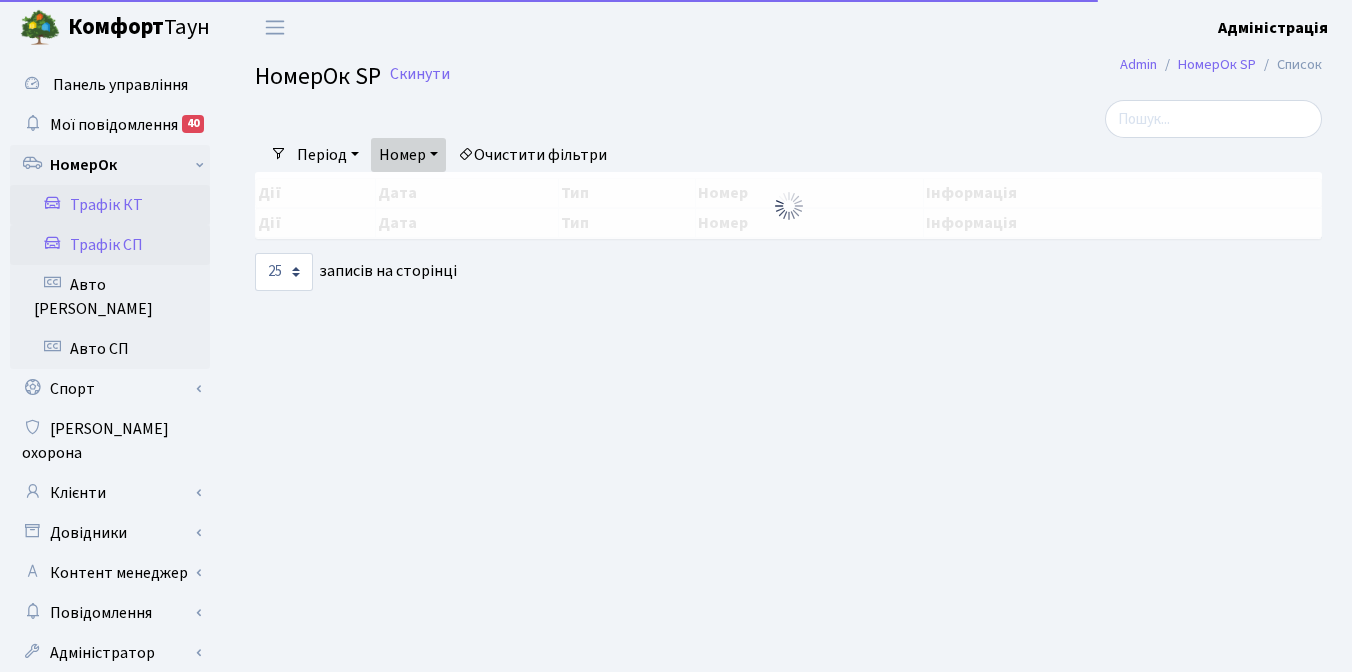 click on "Номер" at bounding box center (408, 155) 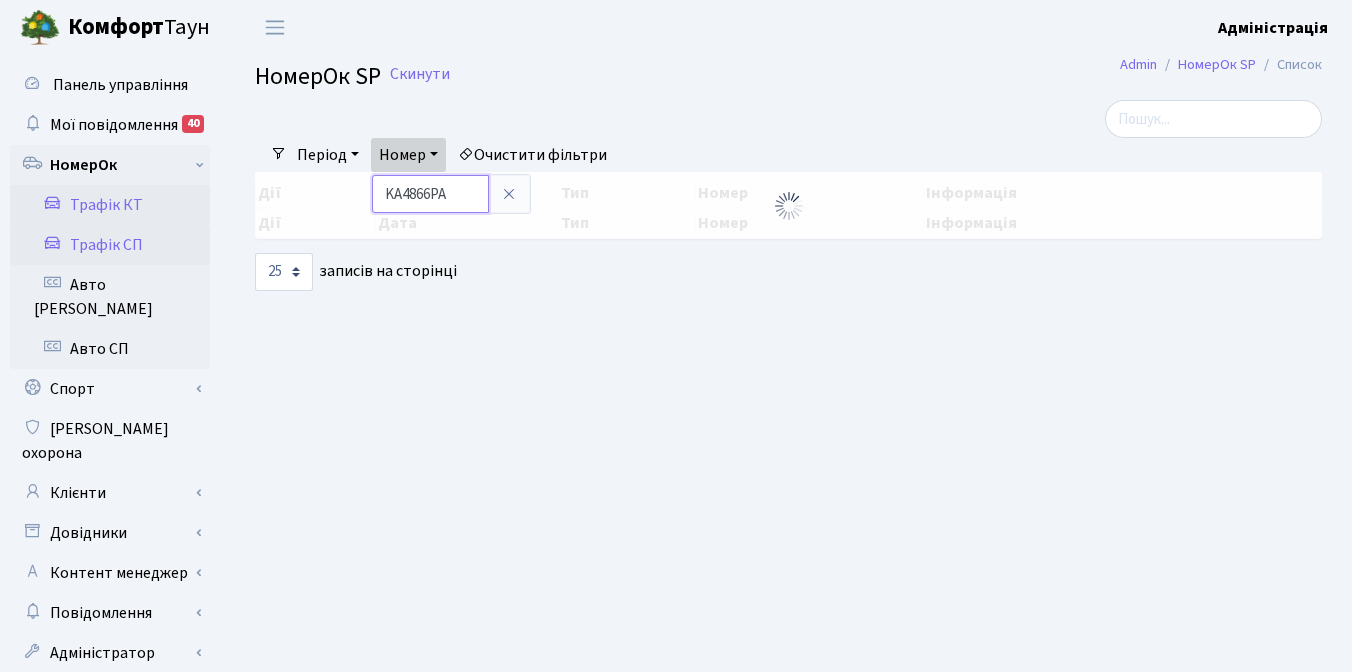 drag, startPoint x: 455, startPoint y: 193, endPoint x: 379, endPoint y: 188, distance: 76.1643 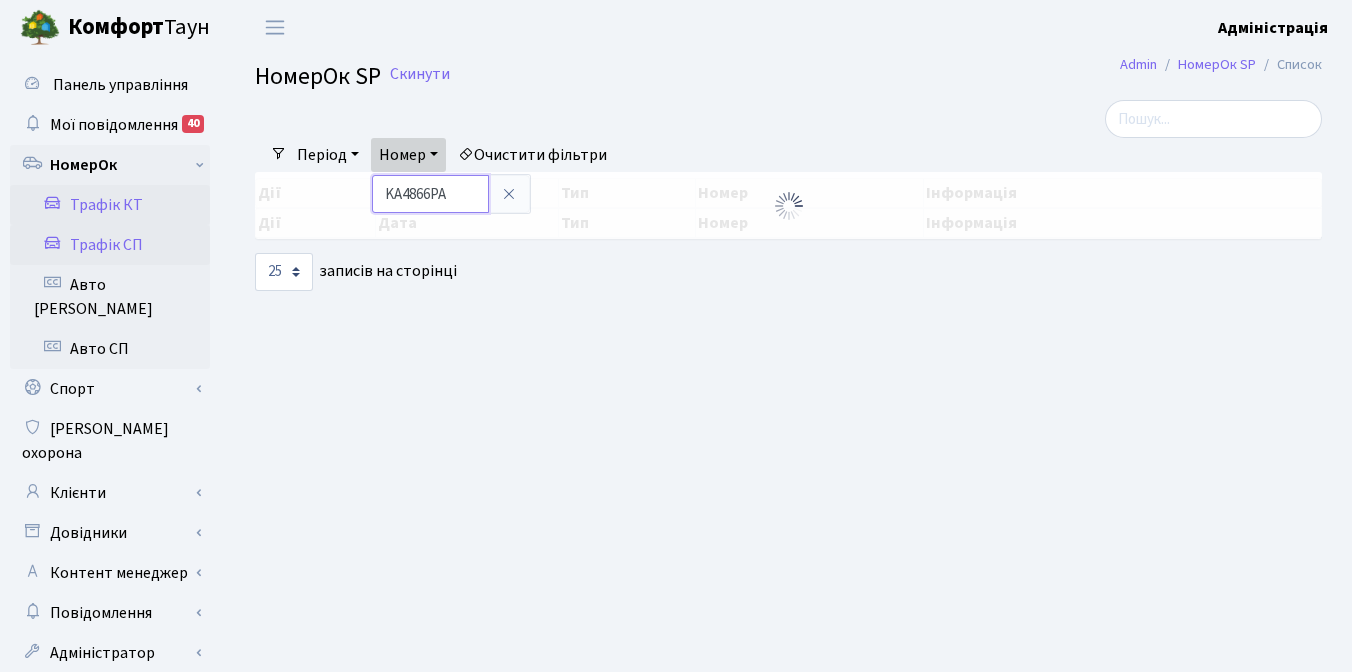 click on "KA4866PA" at bounding box center (430, 194) 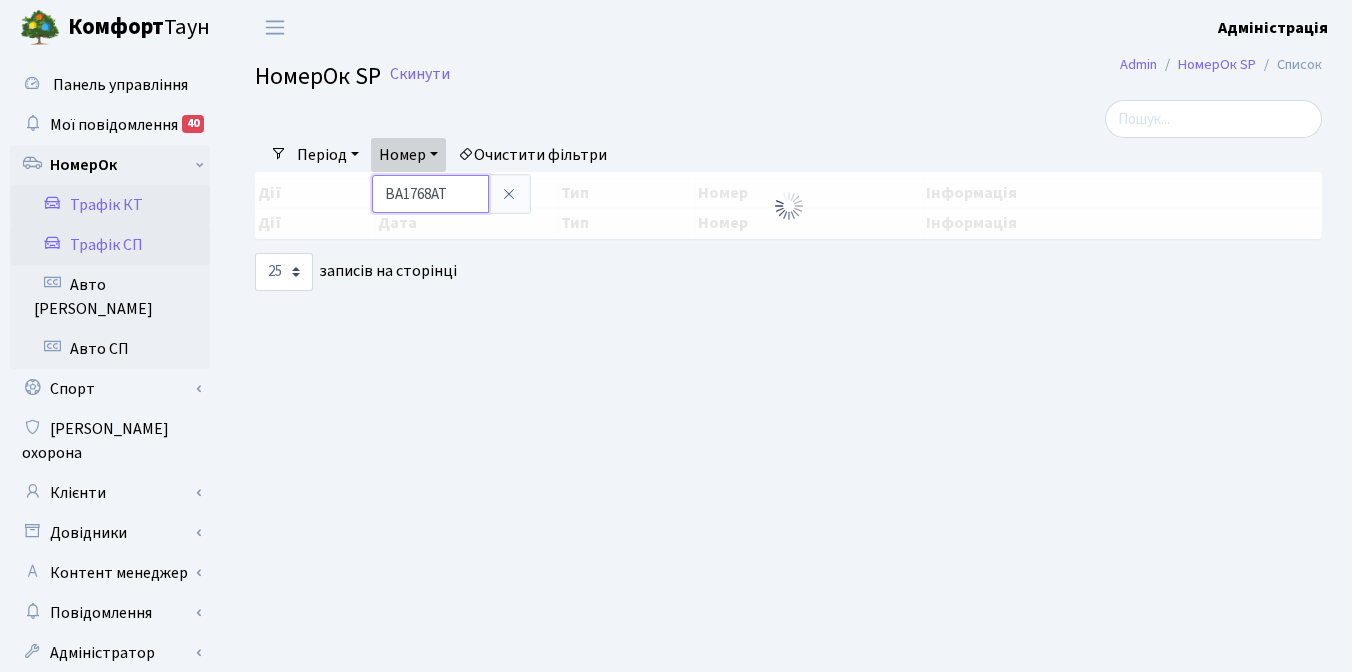 type on "BA1768AT" 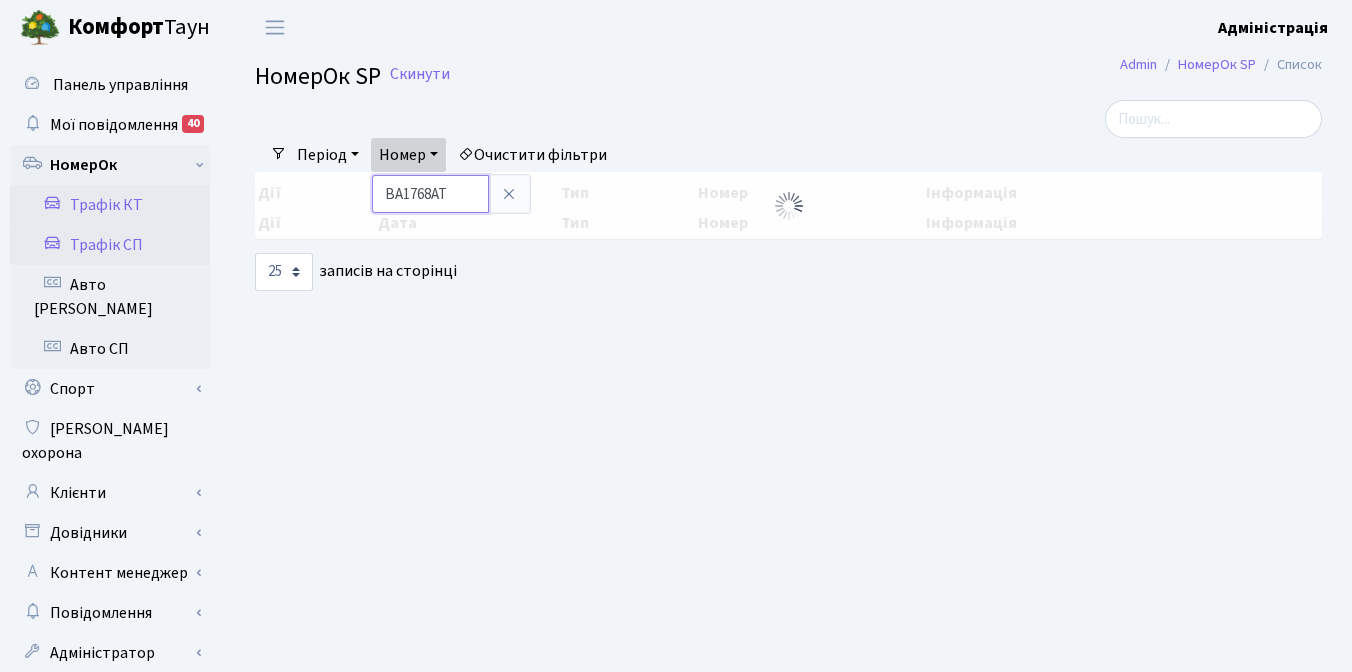 drag, startPoint x: 456, startPoint y: 190, endPoint x: 379, endPoint y: 191, distance: 77.00649 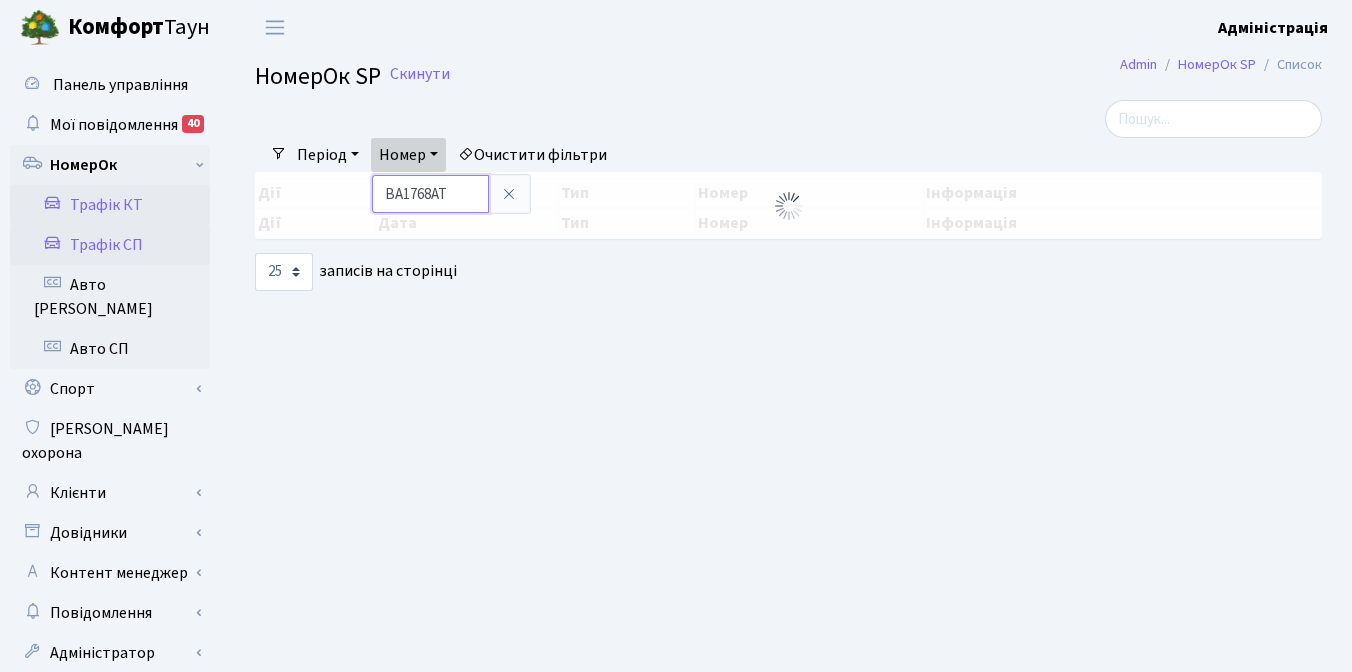 click on "BA1768AT" at bounding box center (430, 194) 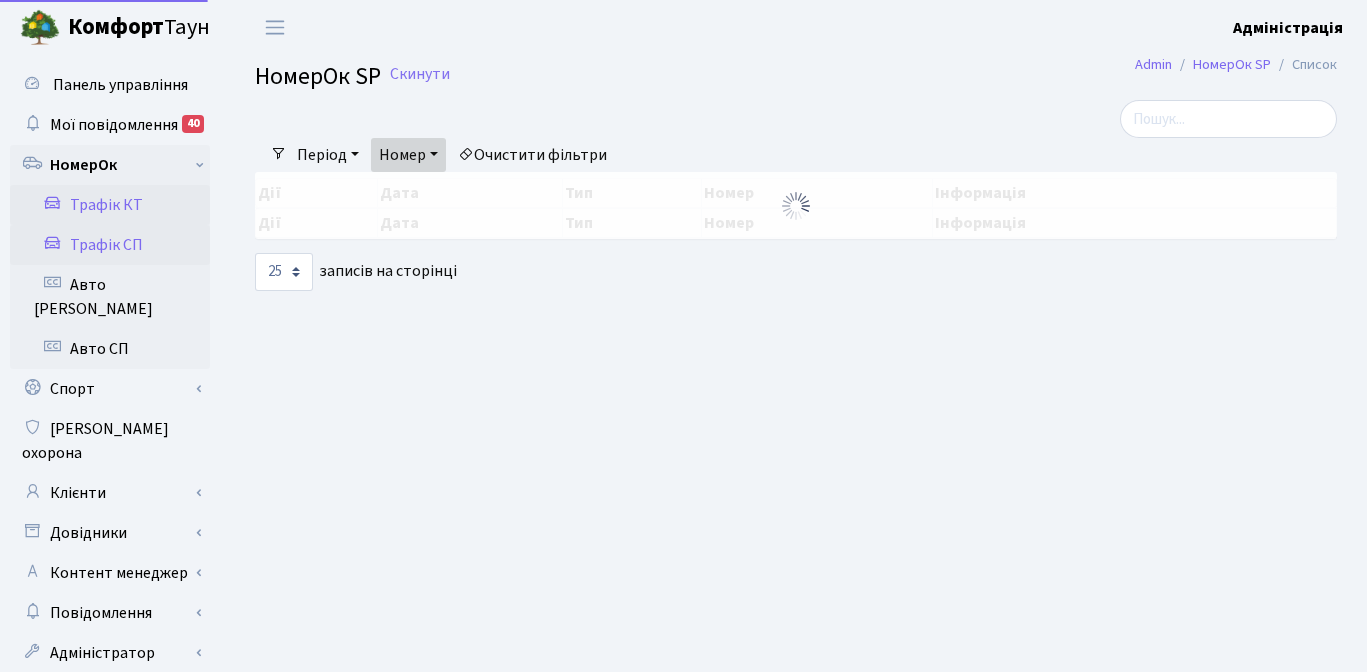 select on "25" 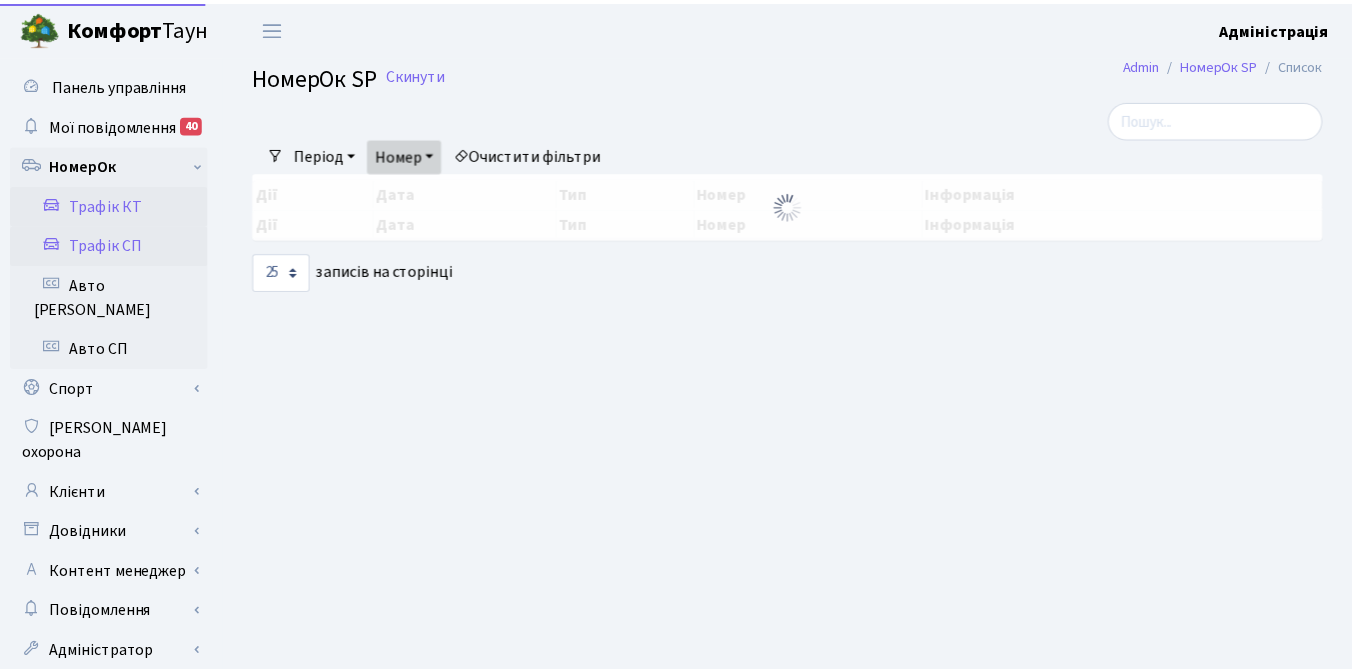 scroll, scrollTop: 0, scrollLeft: 0, axis: both 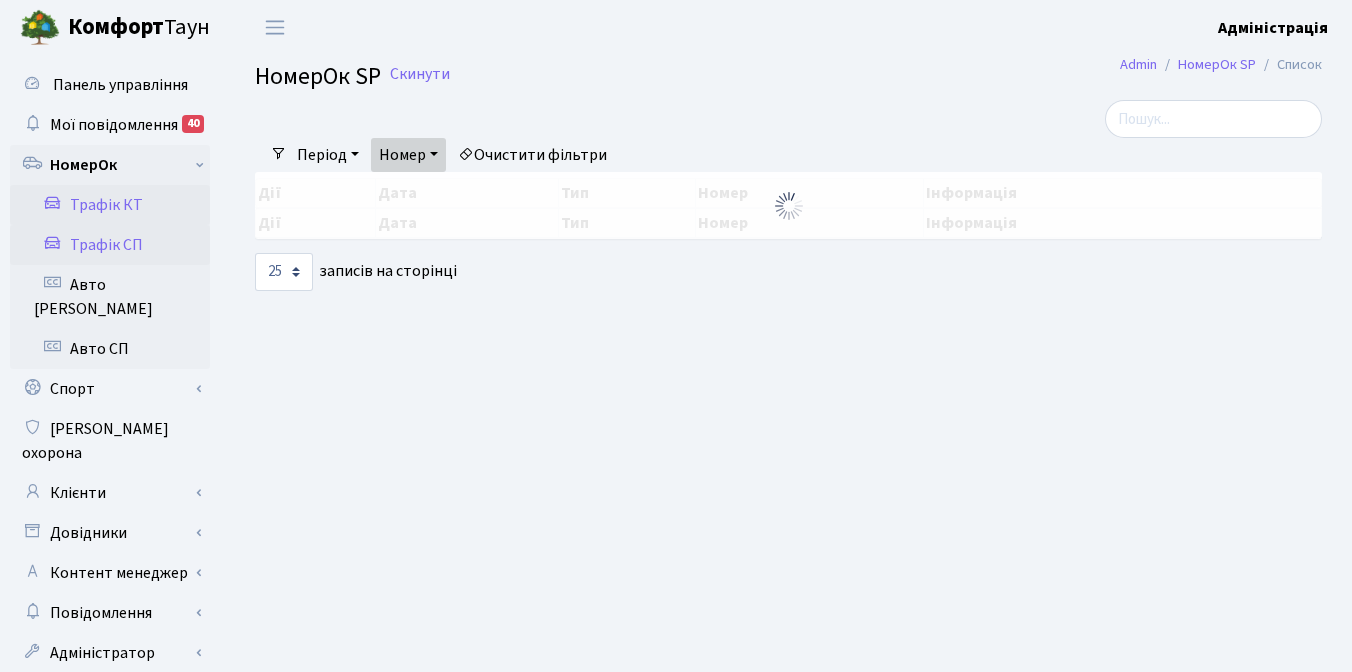 click on "Номер" at bounding box center (408, 155) 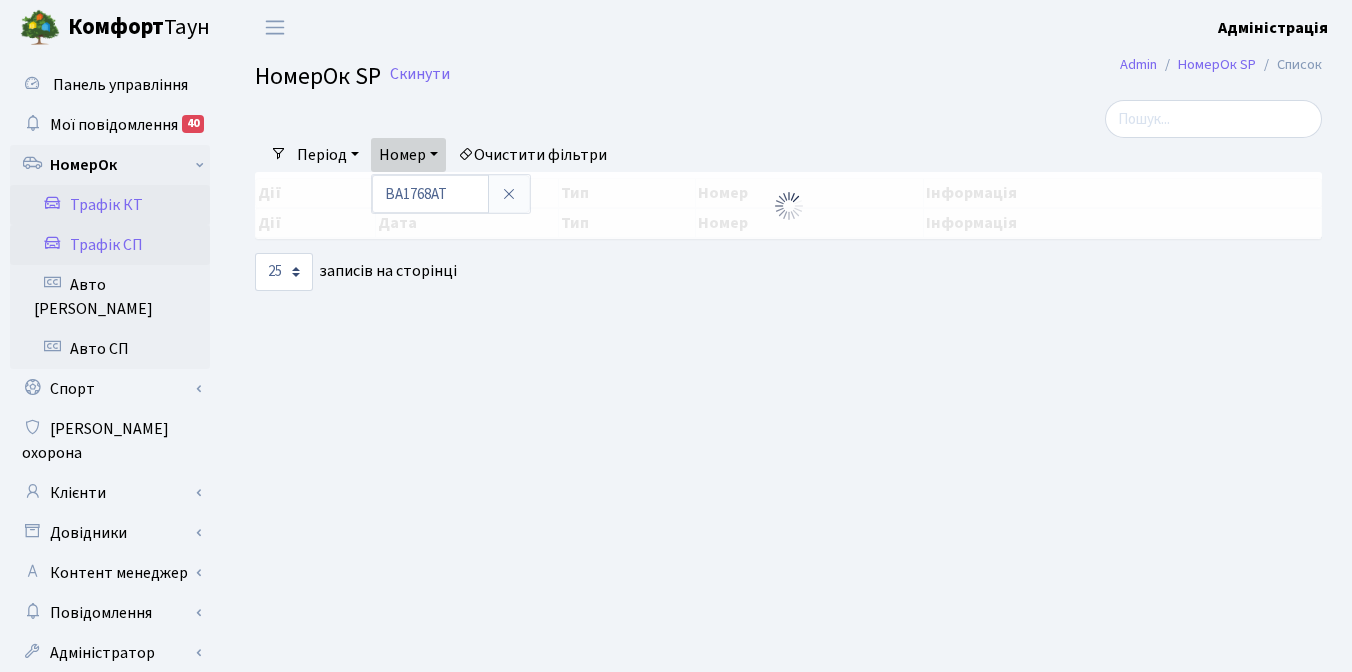 click at bounding box center (605, 119) 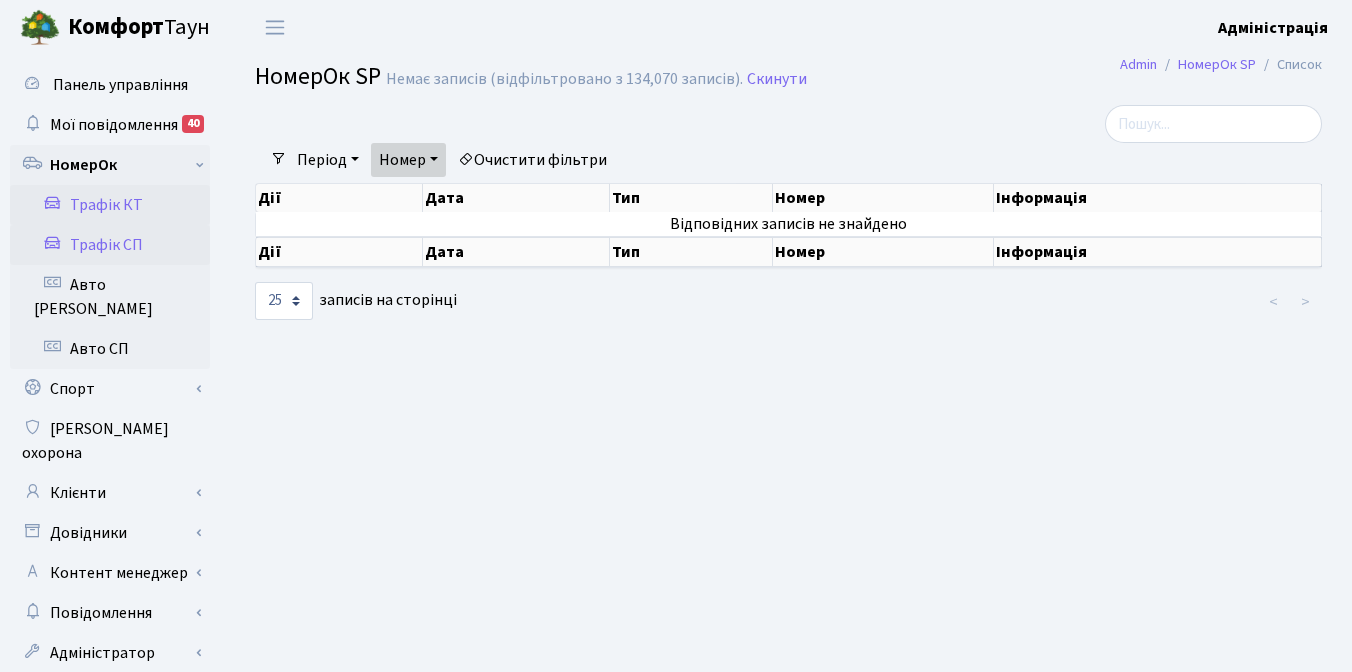 click on "Номер" at bounding box center [408, 160] 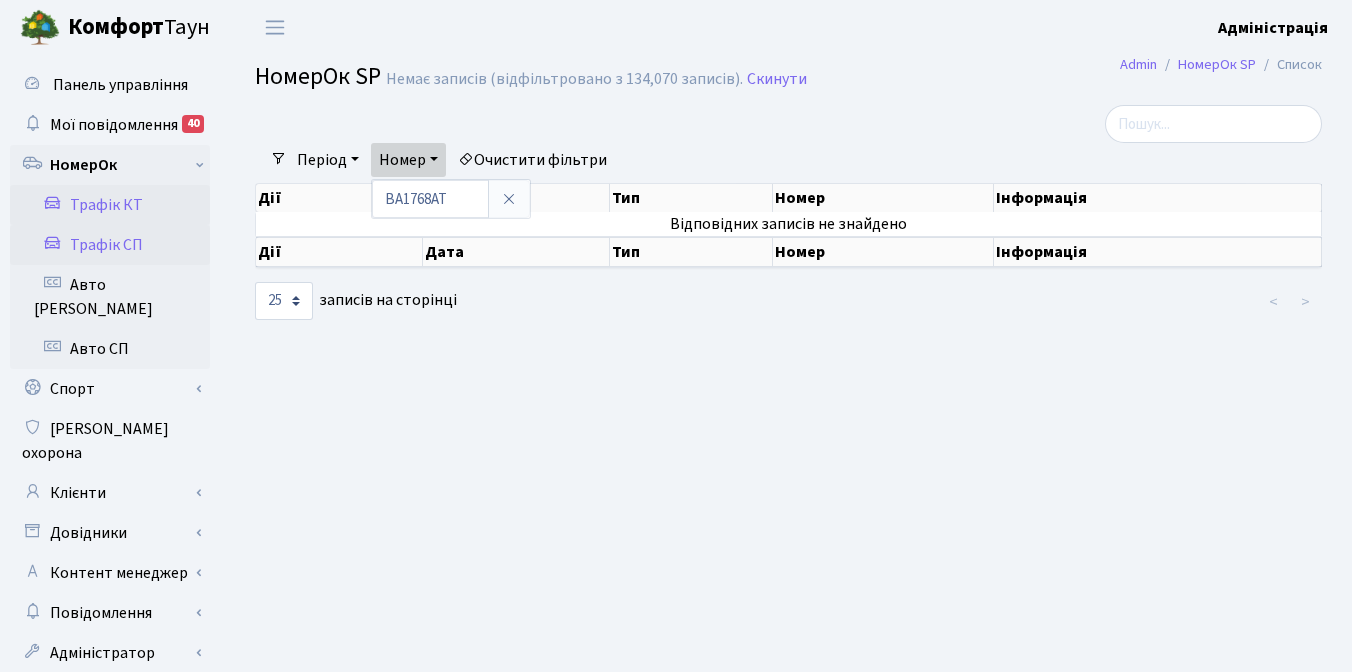 click at bounding box center [605, 124] 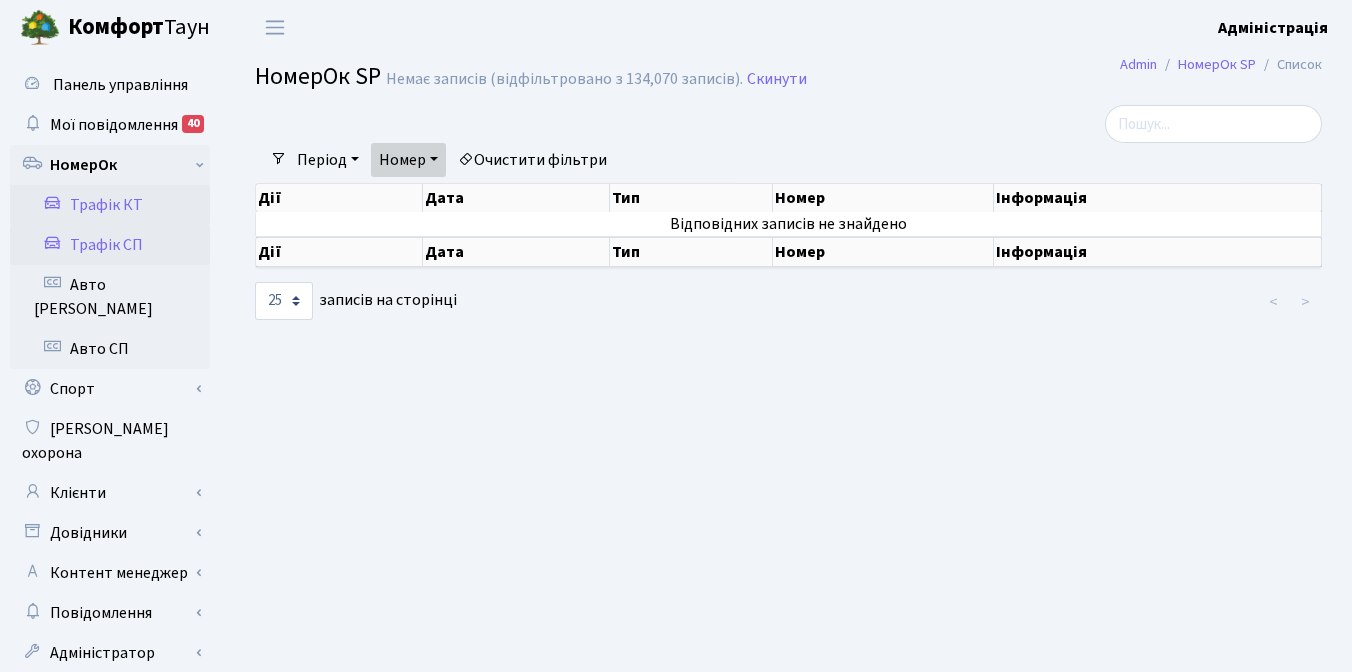click on "Номер" at bounding box center (408, 160) 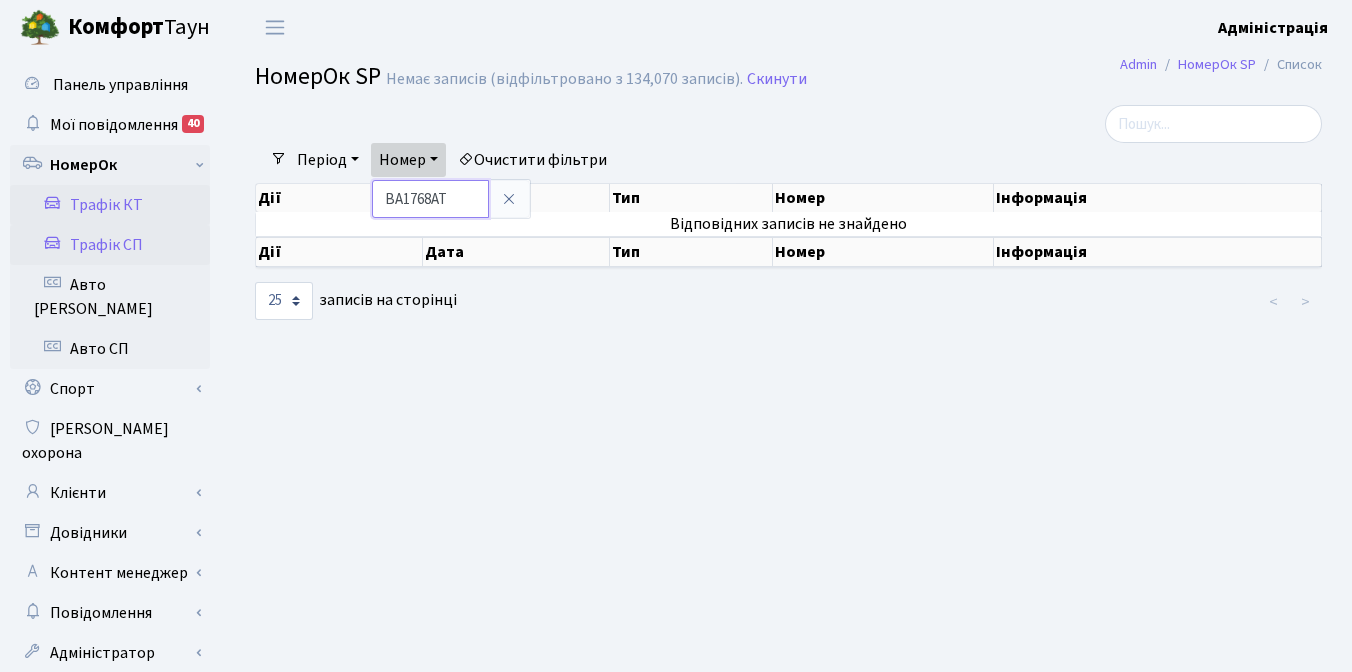 drag, startPoint x: 462, startPoint y: 199, endPoint x: 383, endPoint y: 193, distance: 79.22752 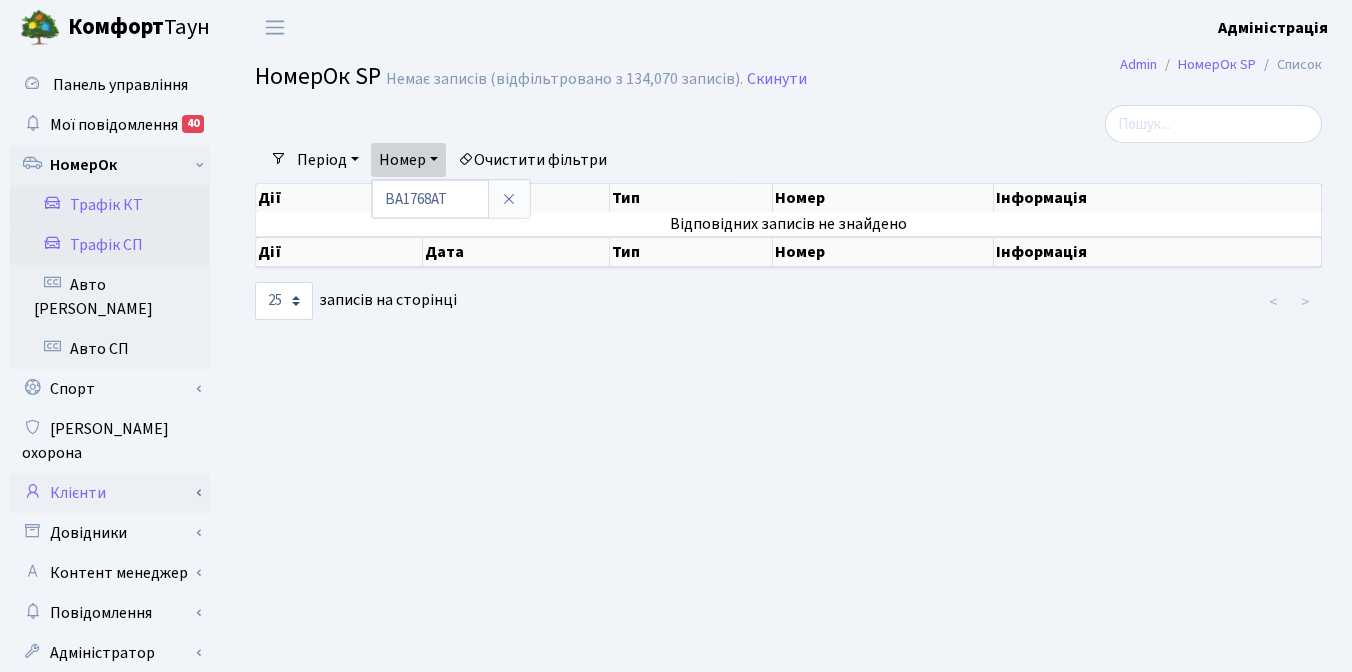 click on "Клієнти" at bounding box center (110, 493) 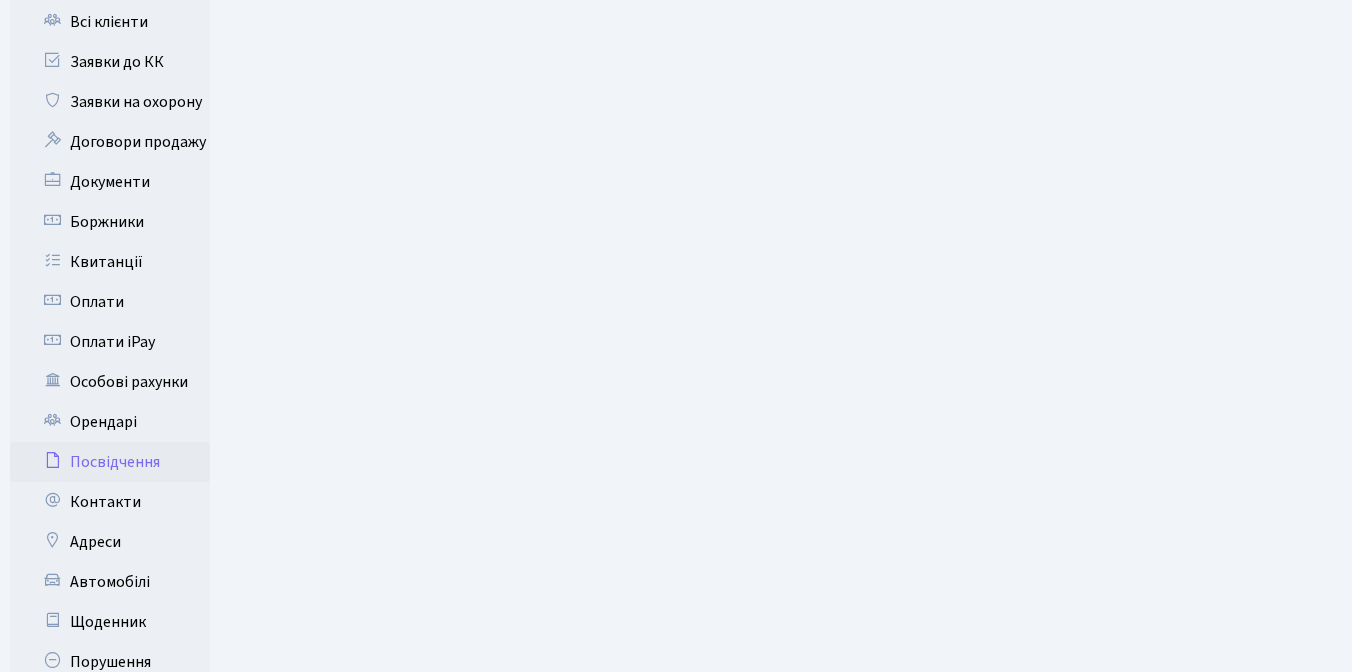 scroll, scrollTop: 558, scrollLeft: 0, axis: vertical 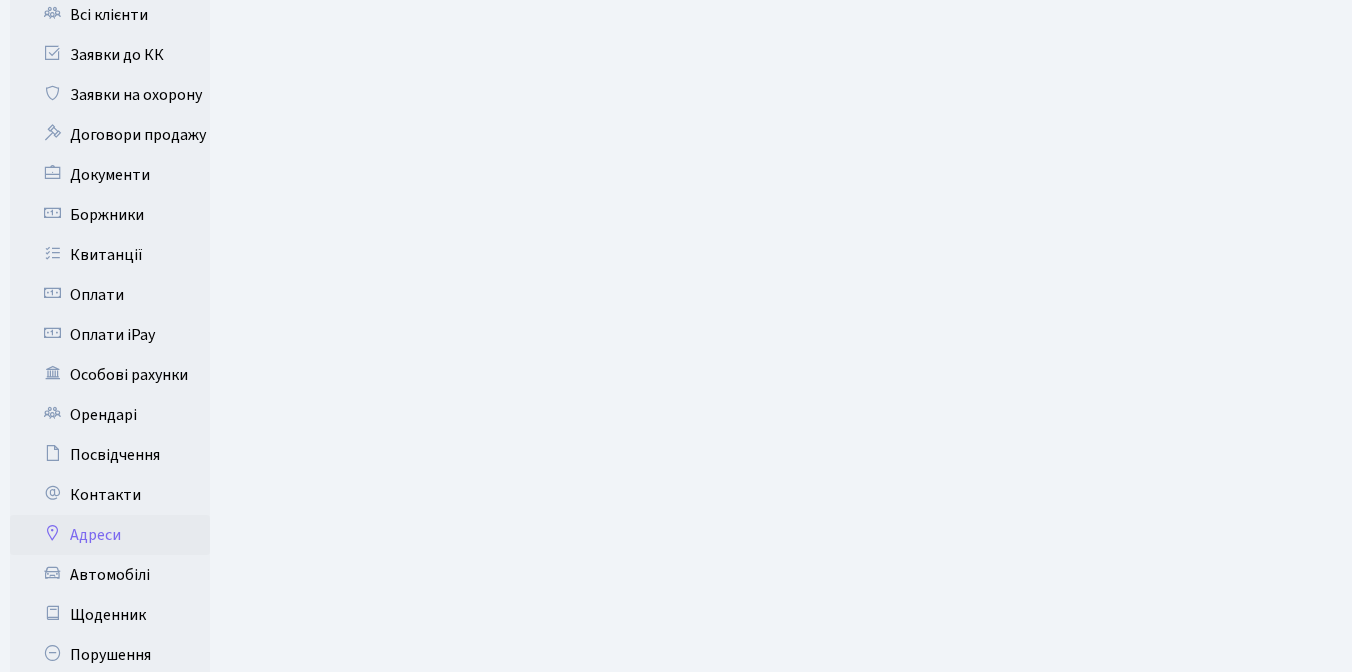 click on "Адреси" at bounding box center [110, 535] 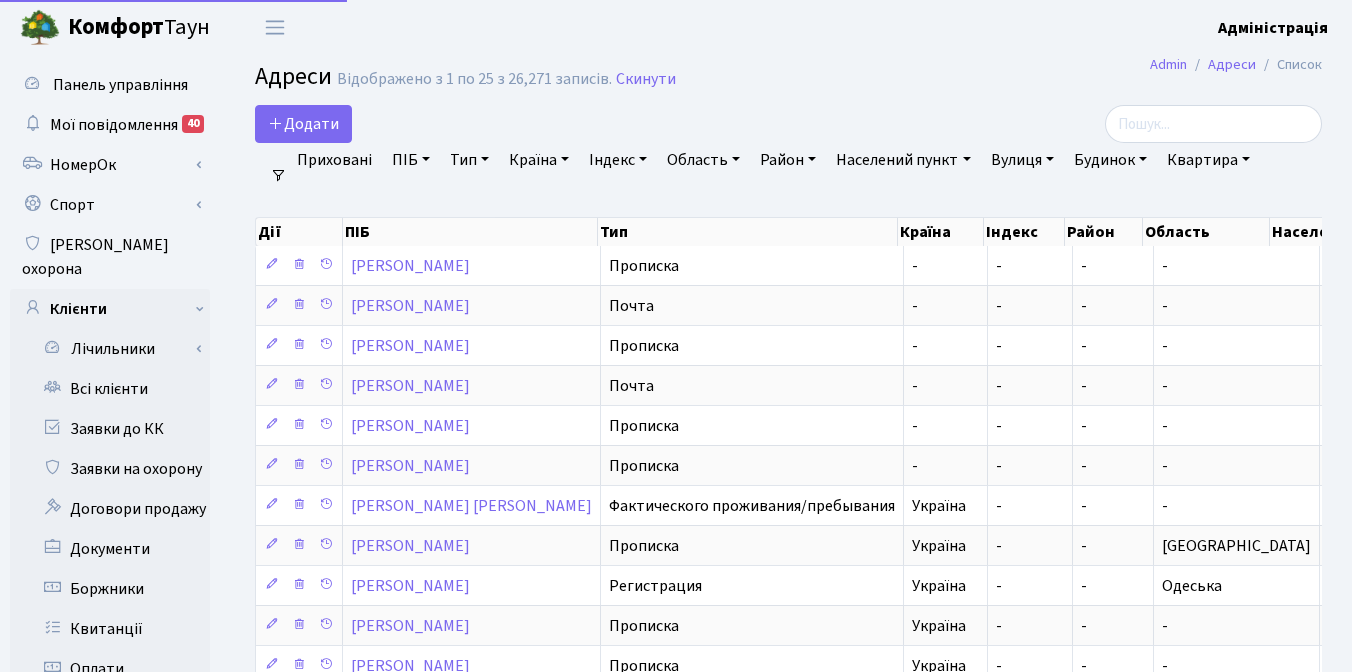 select on "25" 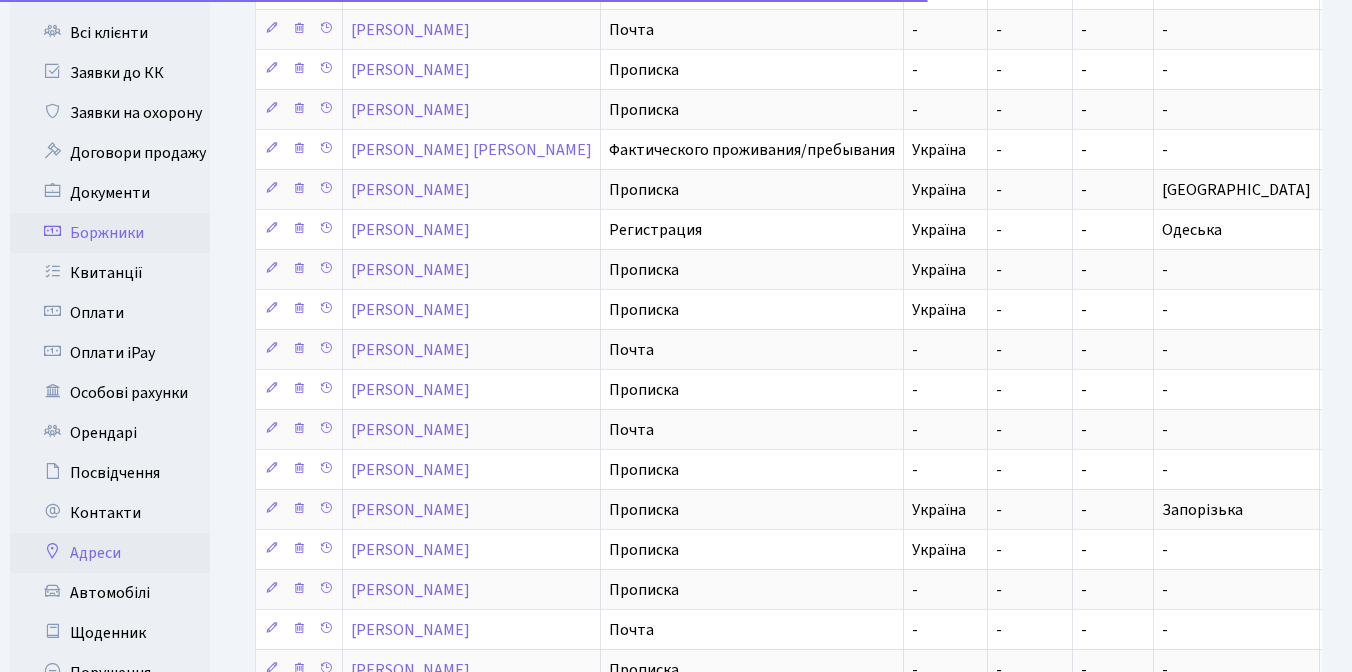 scroll, scrollTop: 360, scrollLeft: 0, axis: vertical 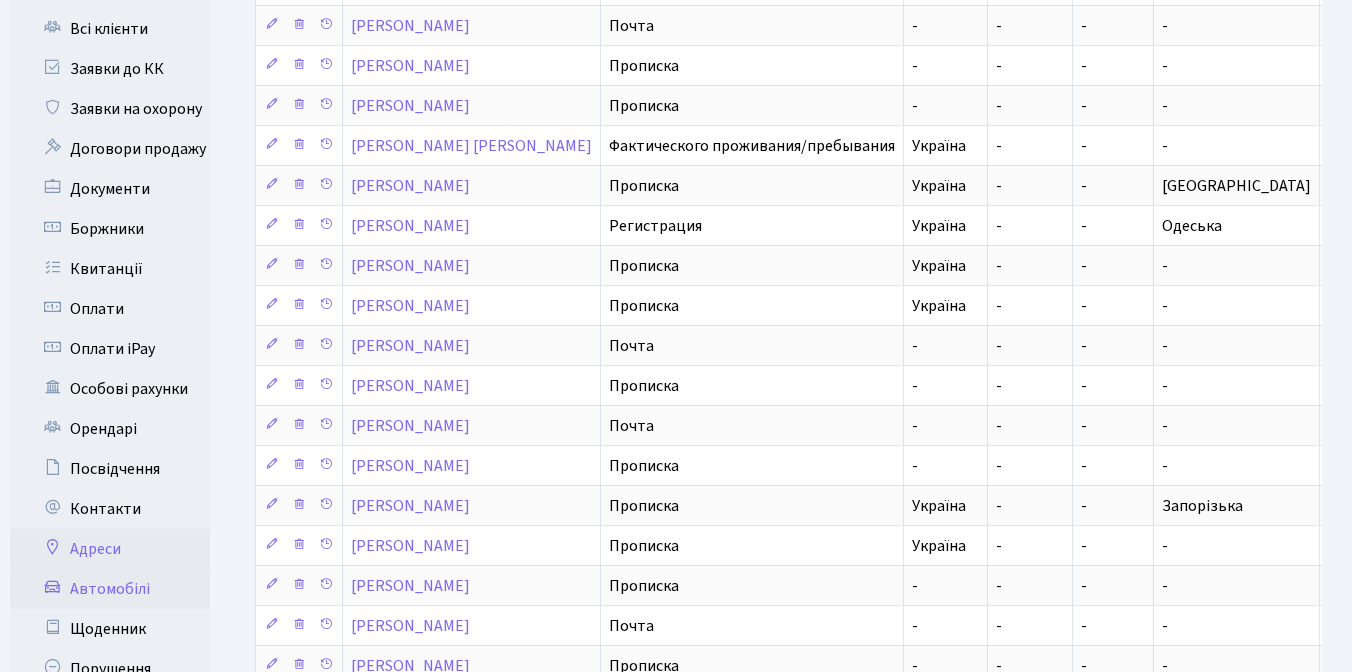 click on "Автомобілі" at bounding box center (110, 589) 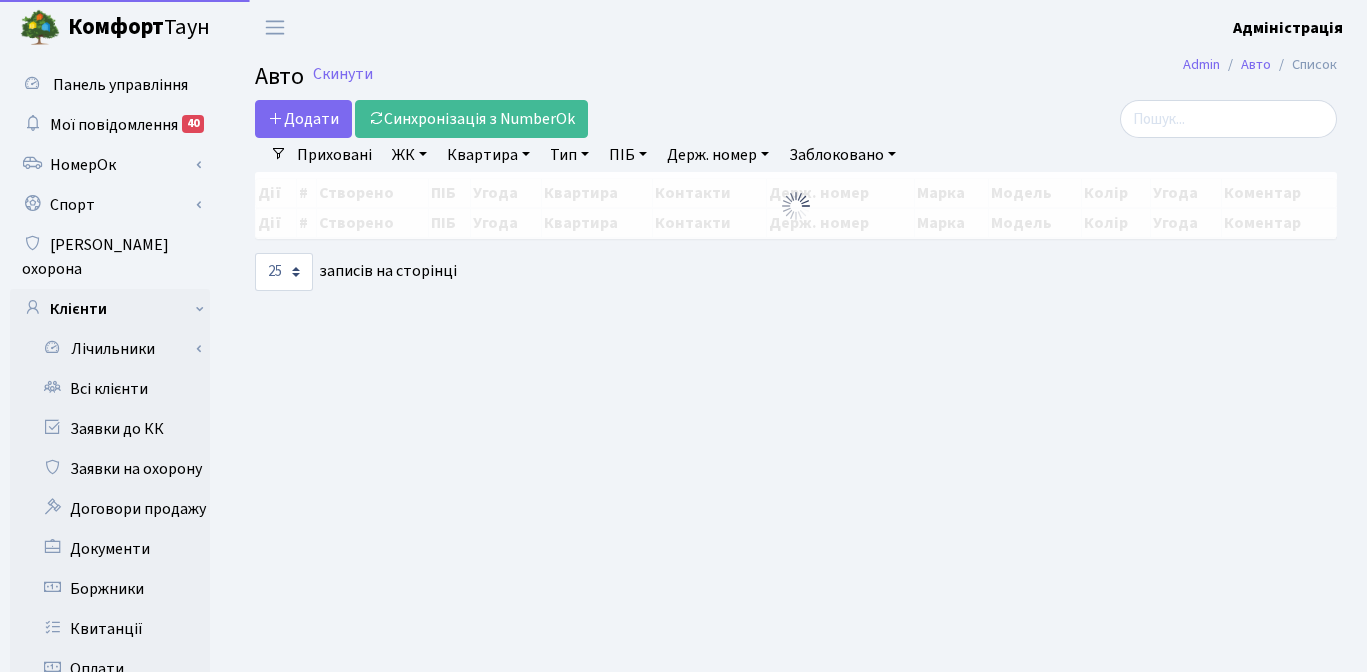 select on "25" 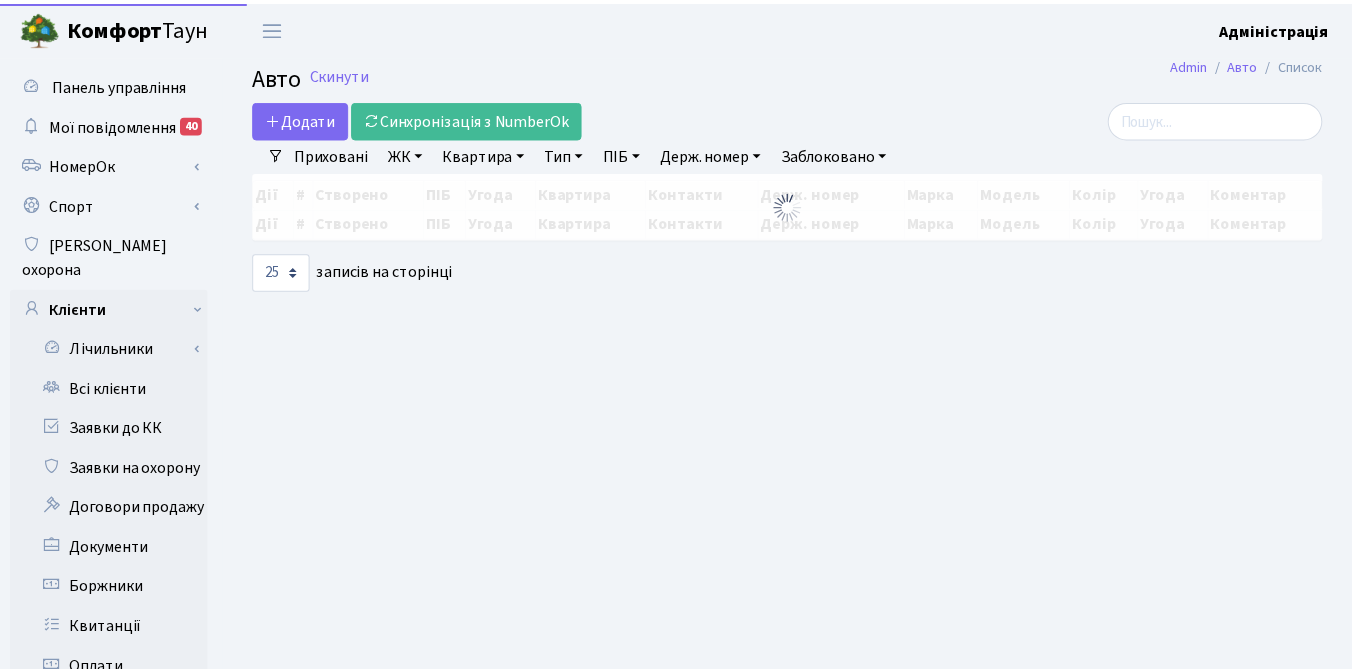 scroll, scrollTop: 0, scrollLeft: 0, axis: both 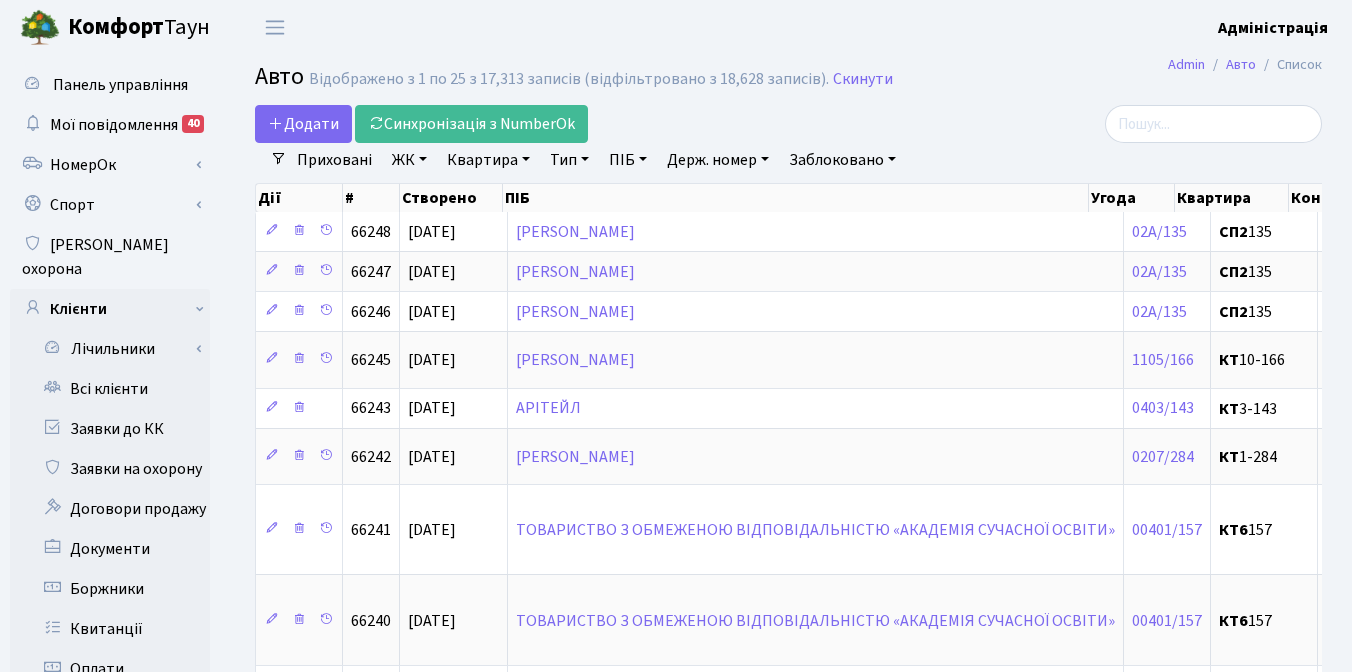 click on "Держ. номер" at bounding box center (718, 160) 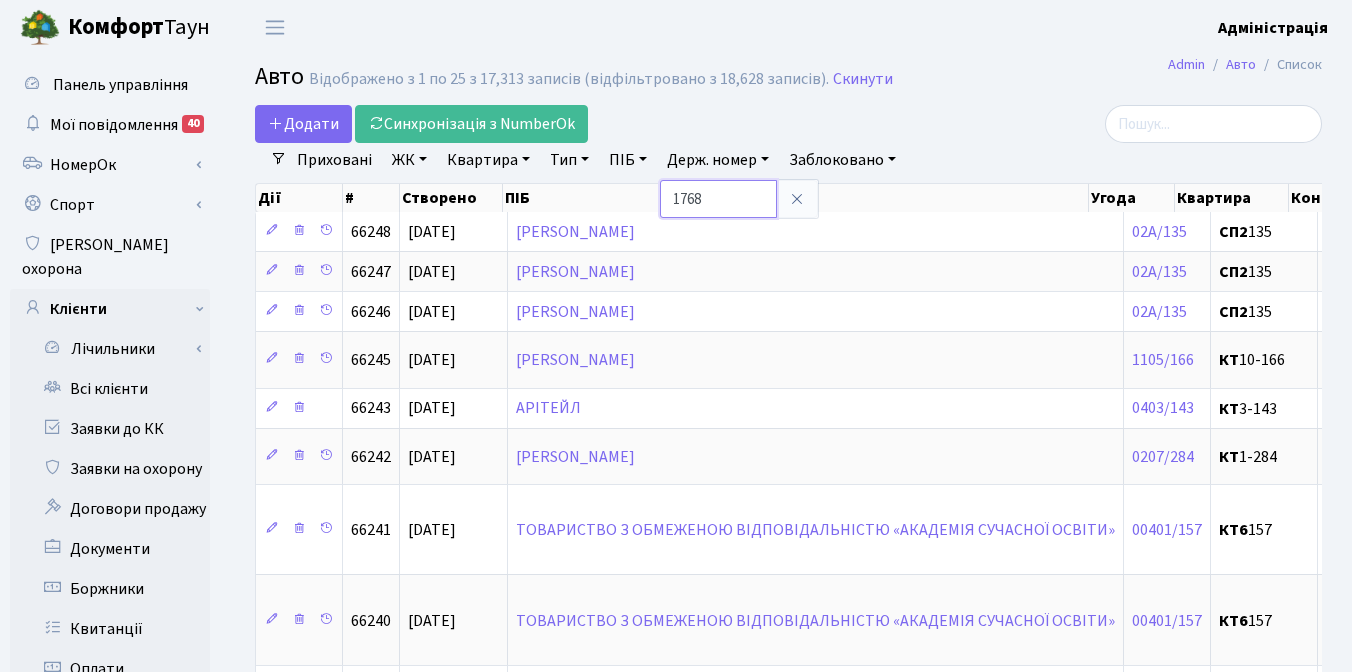 type on "1768" 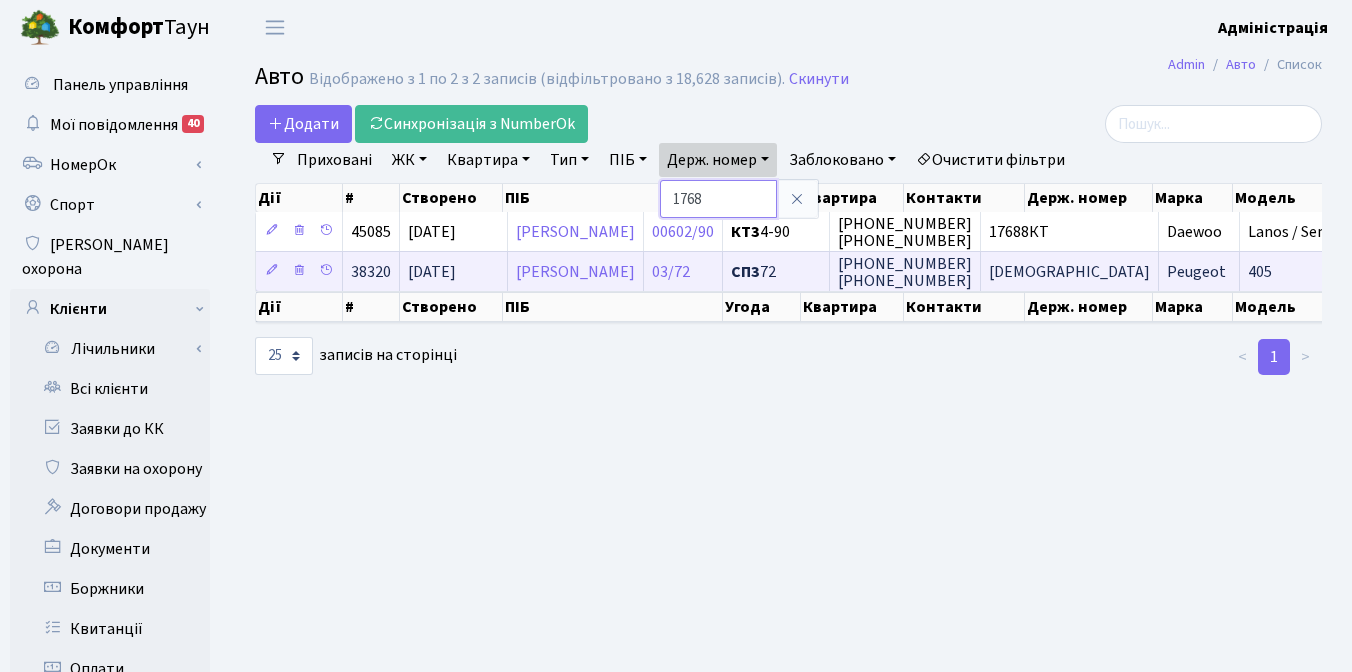 scroll, scrollTop: 0, scrollLeft: 51, axis: horizontal 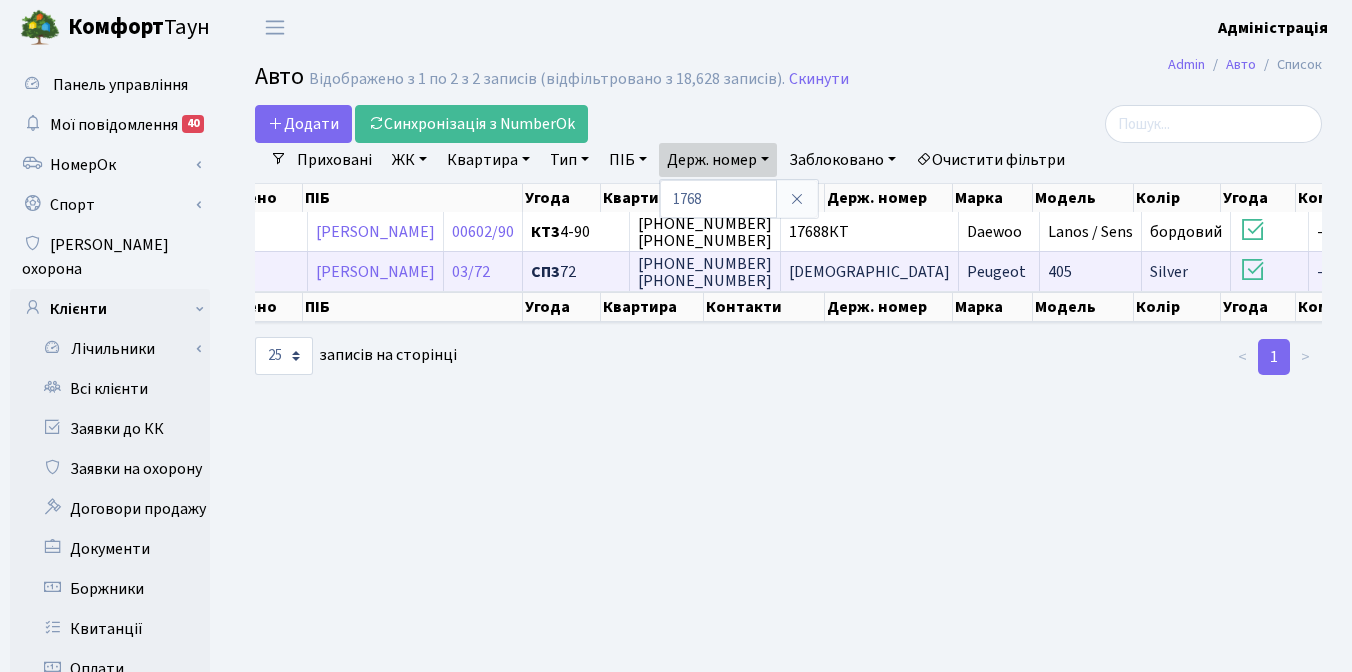 click on "ВА1768АТ" at bounding box center (869, 272) 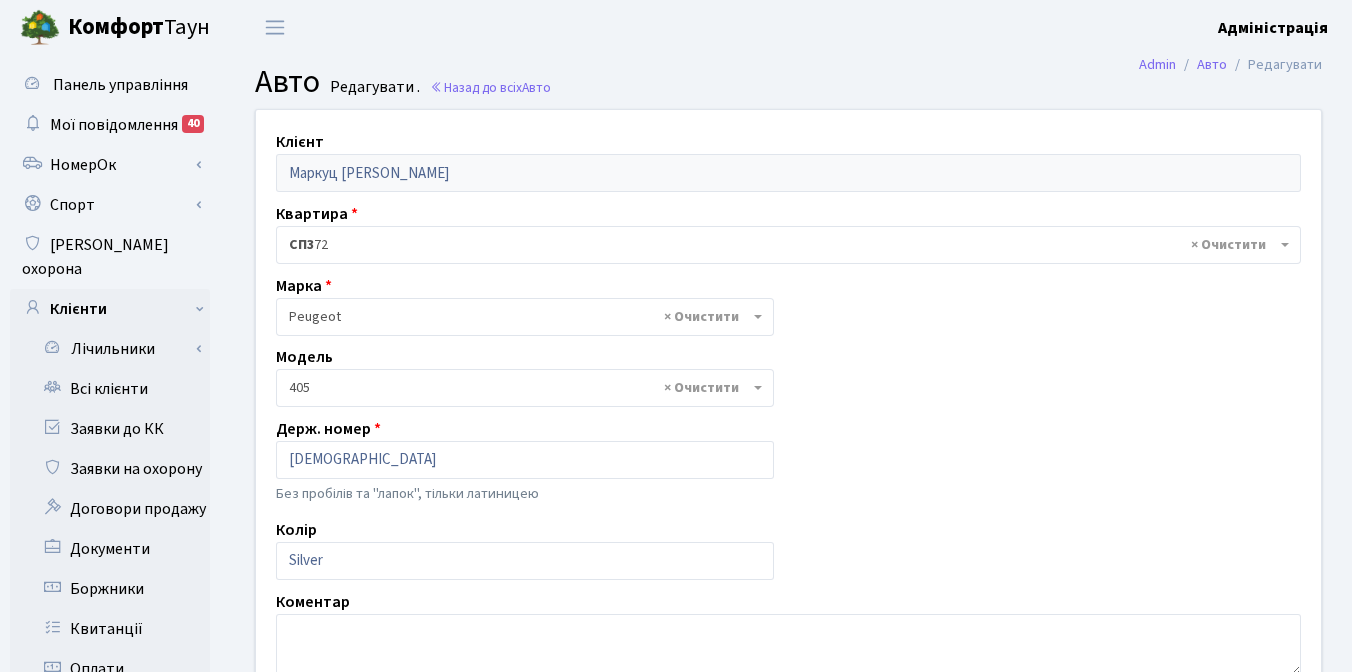 select on "1863" 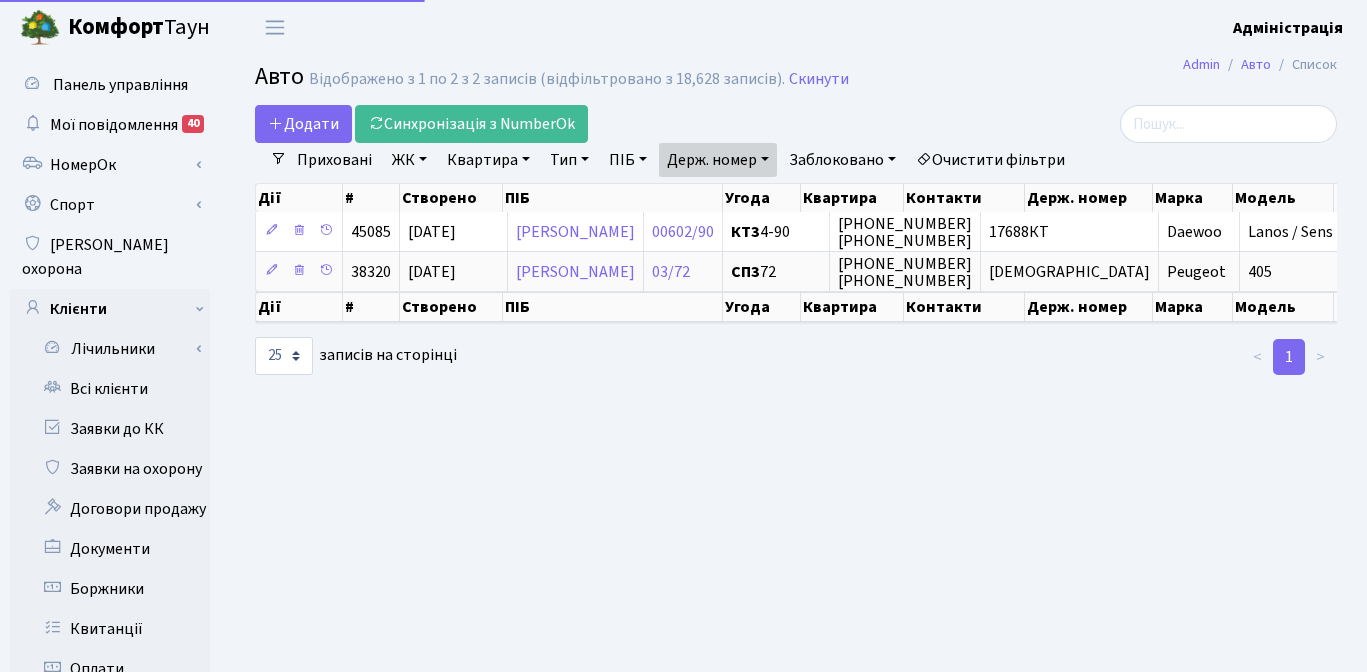 select on "25" 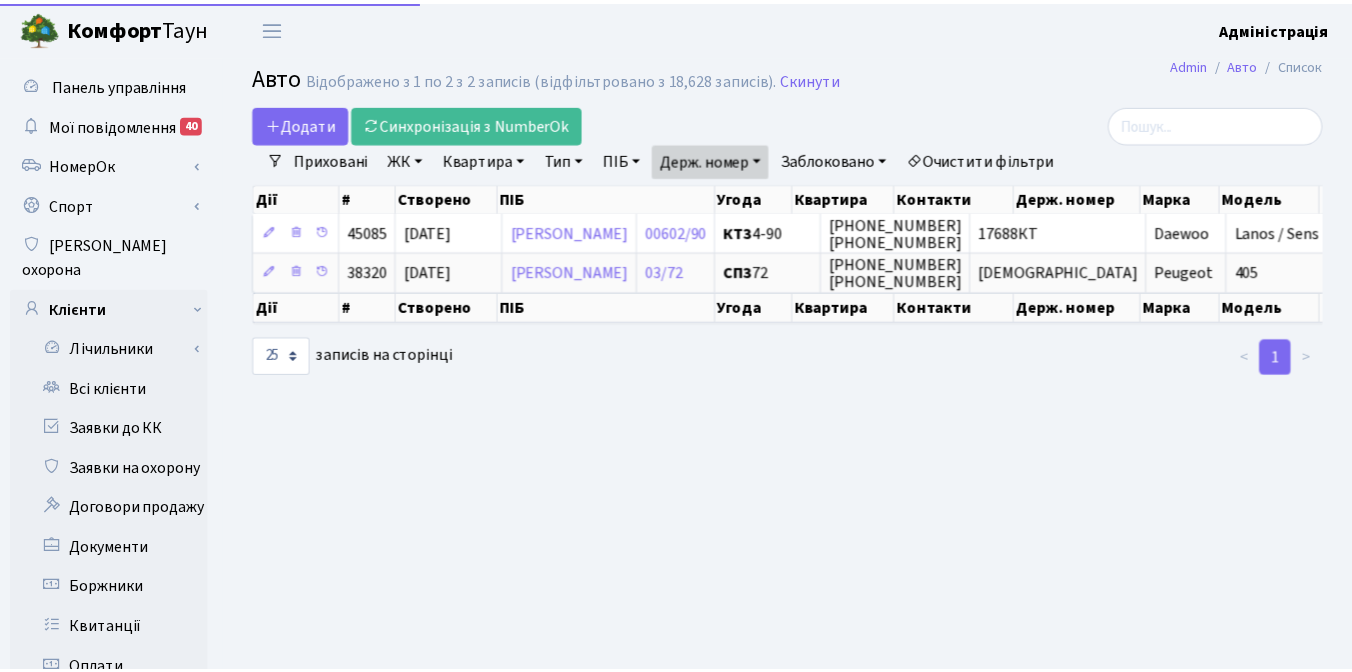 scroll, scrollTop: 0, scrollLeft: 0, axis: both 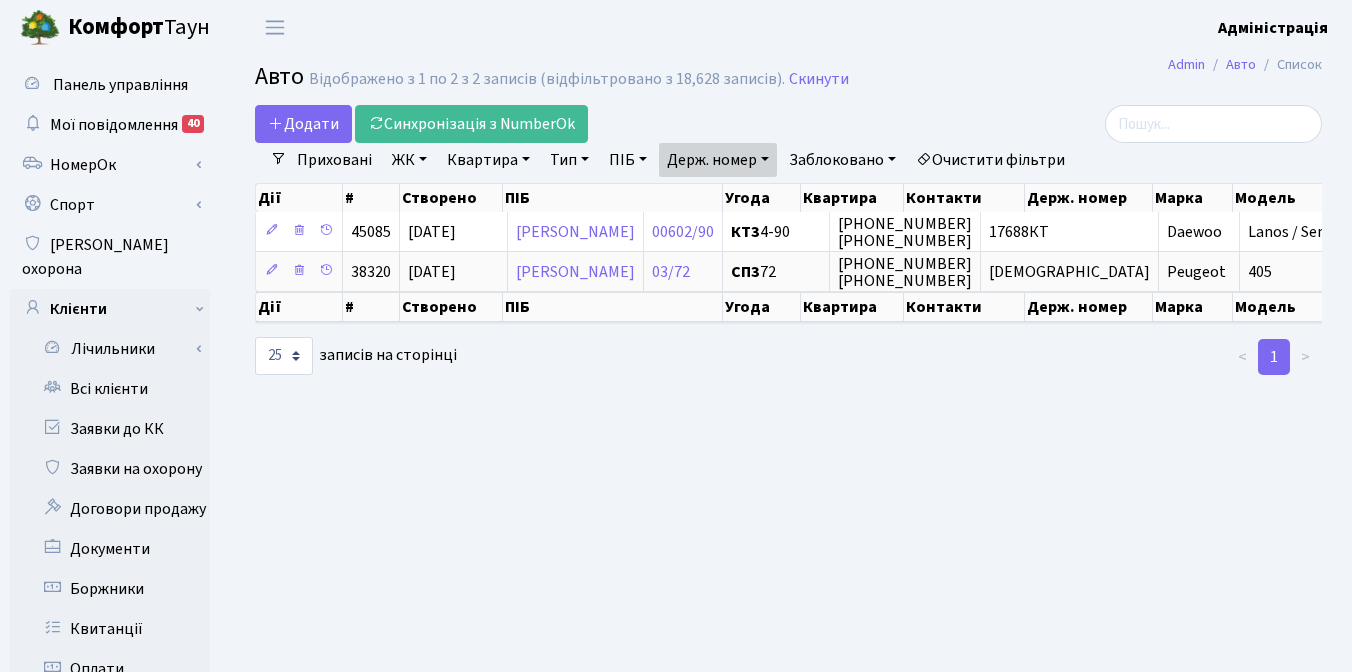 click on "Admin
Авто
Список
Авто
Відображено з 1 по 2 з 2 записів (відфільтровано з 18,628 записів). Скинути
Додати
Синхронізація з NumberOk
Фільтри
Приховані
ЖК
-
ТХ, вул. Ділова, 1/2
КТ, вул. Регенераторна, 4" at bounding box center [788, 637] 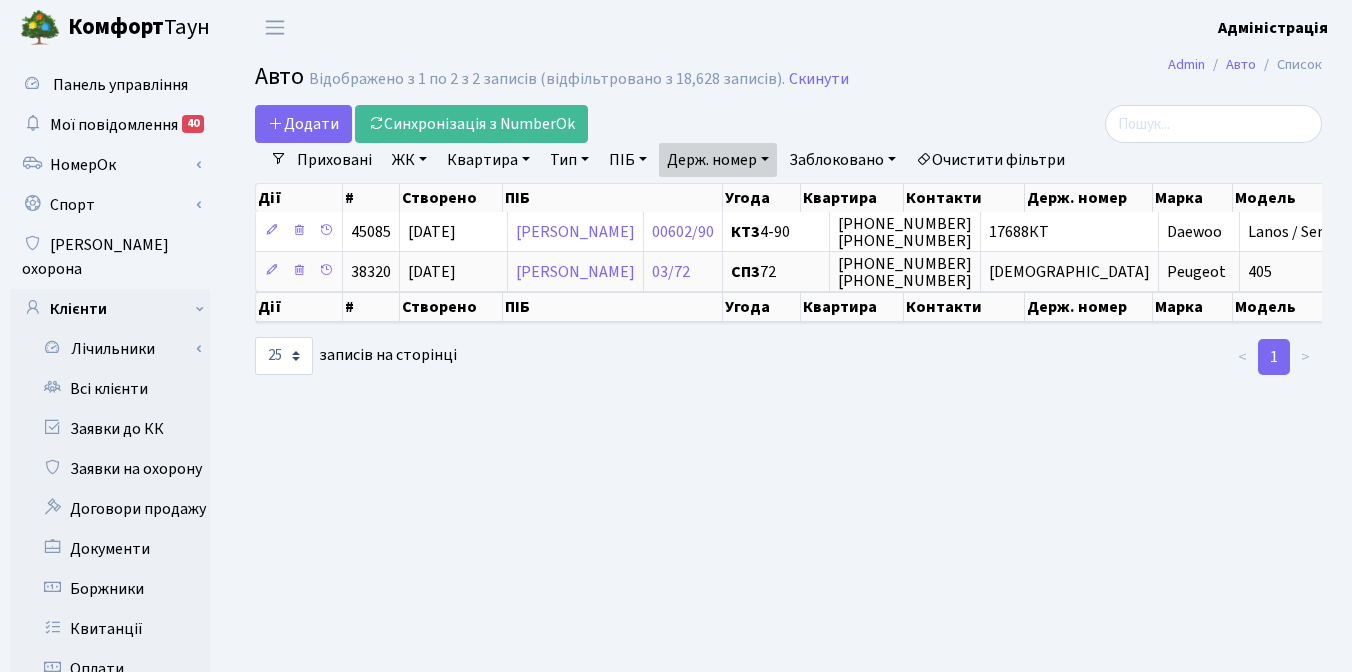 click on "Очистити фільтри" at bounding box center [990, 160] 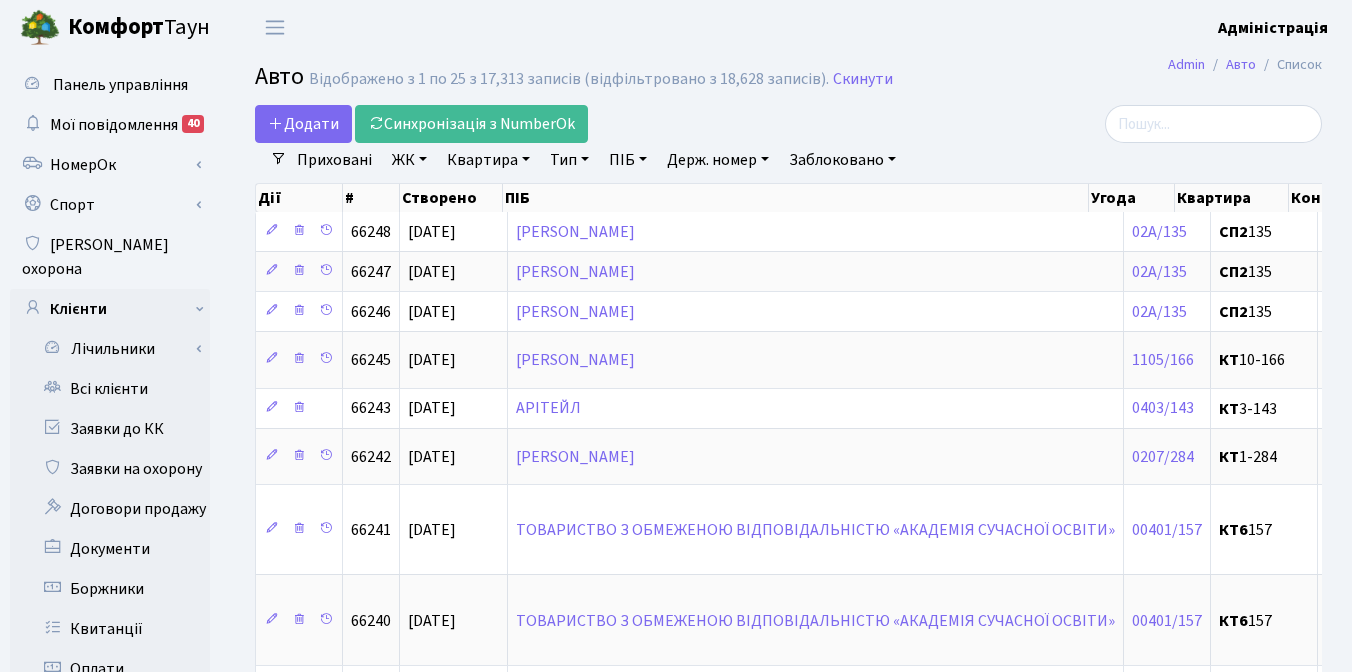 click on "Авто
Відображено з 1 по 25 з 17,313 записів (відфільтровано з 18,628 записів). Скинути" at bounding box center (788, 80) 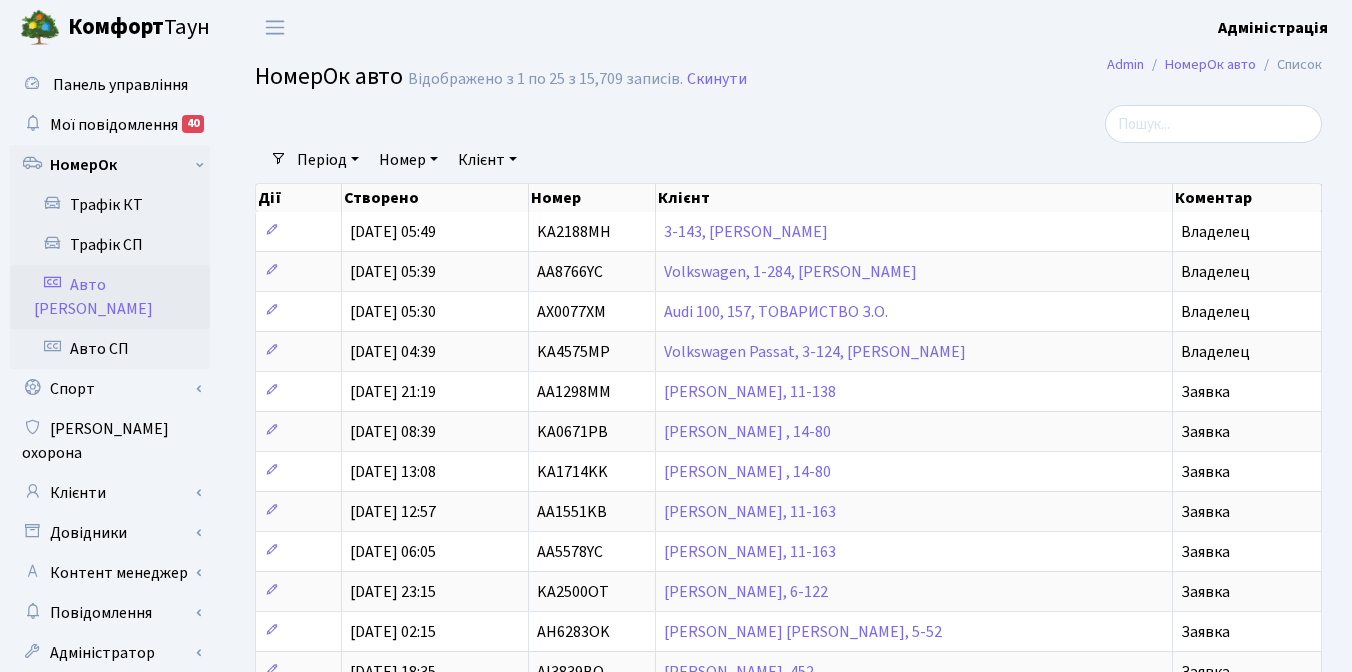select on "25" 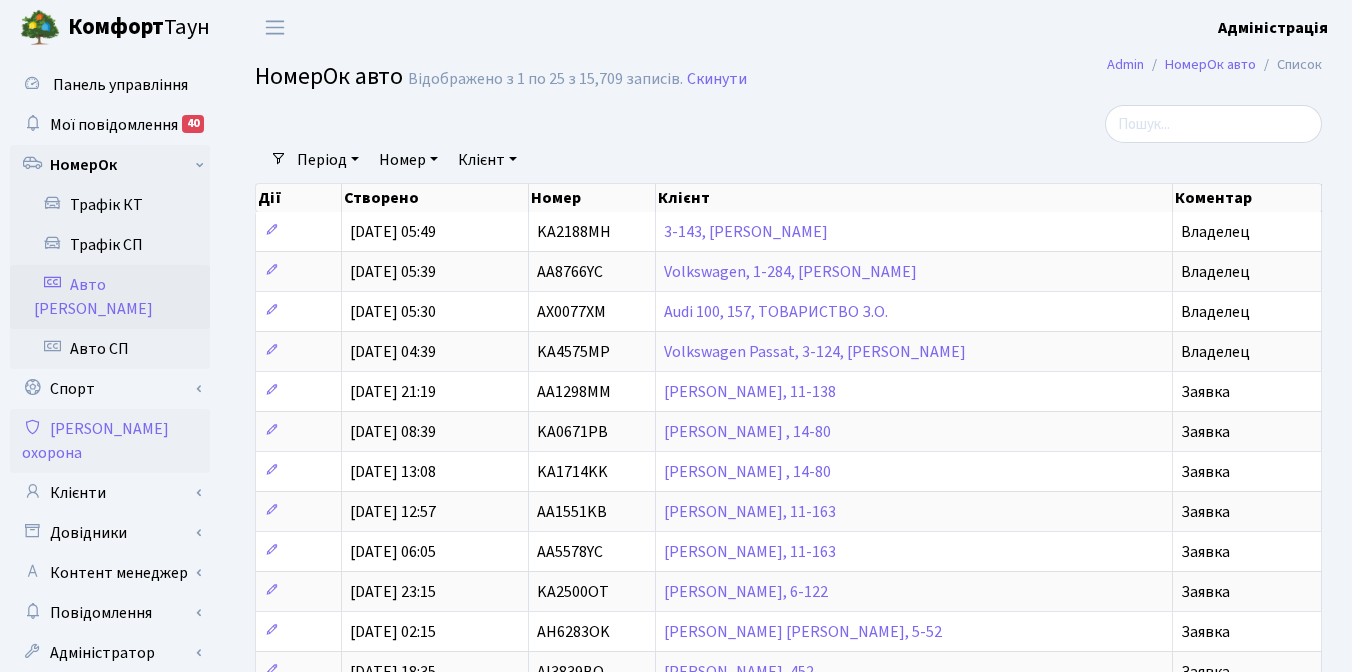 scroll, scrollTop: 0, scrollLeft: 0, axis: both 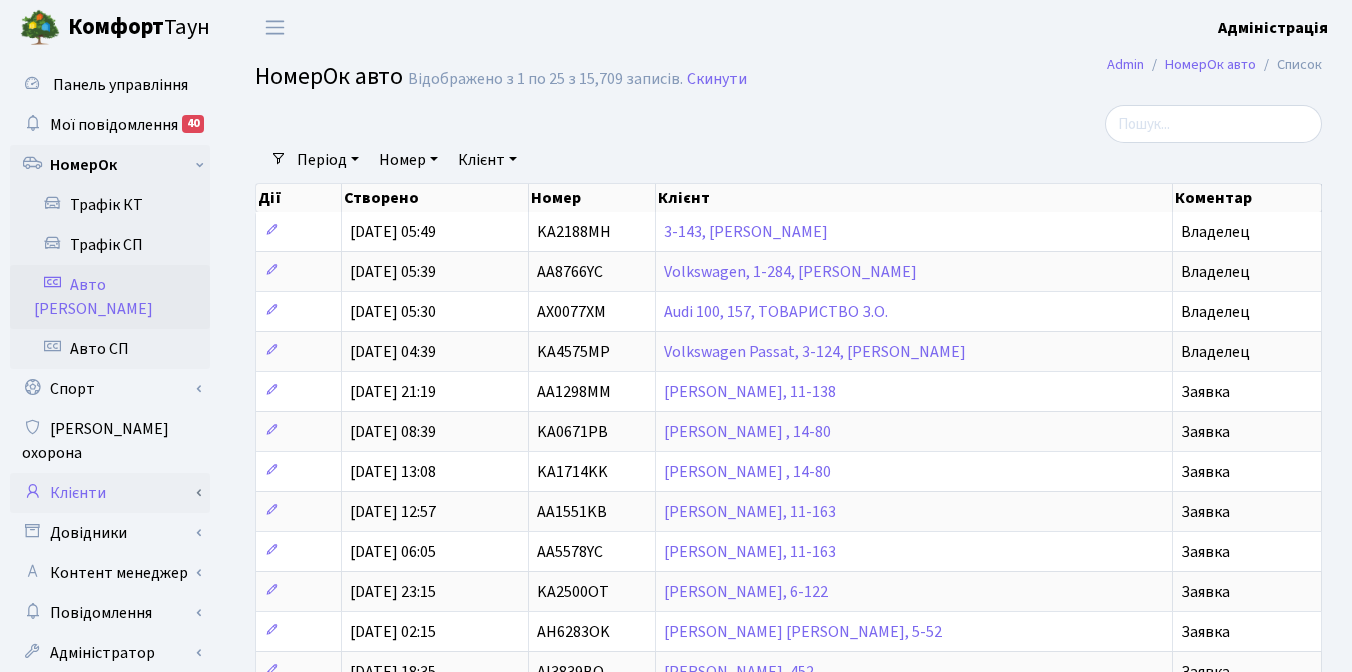 click on "Клієнти" at bounding box center (110, 493) 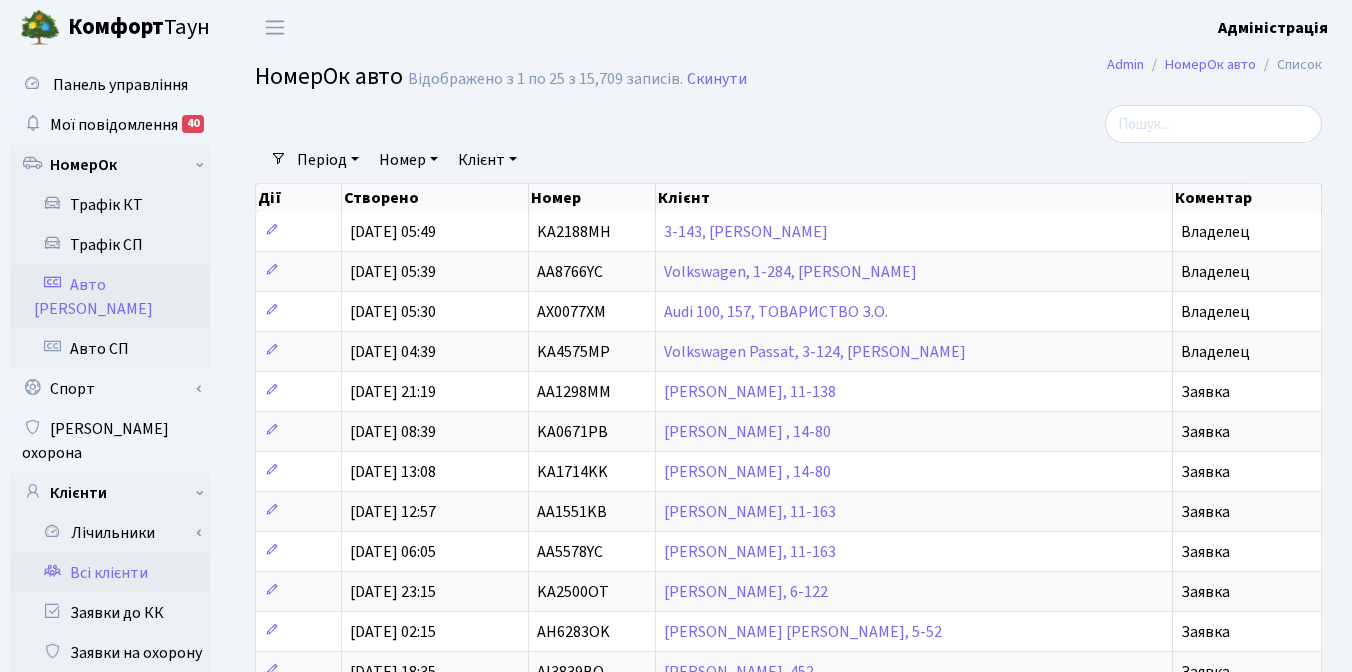 click on "Всі клієнти" at bounding box center [110, 573] 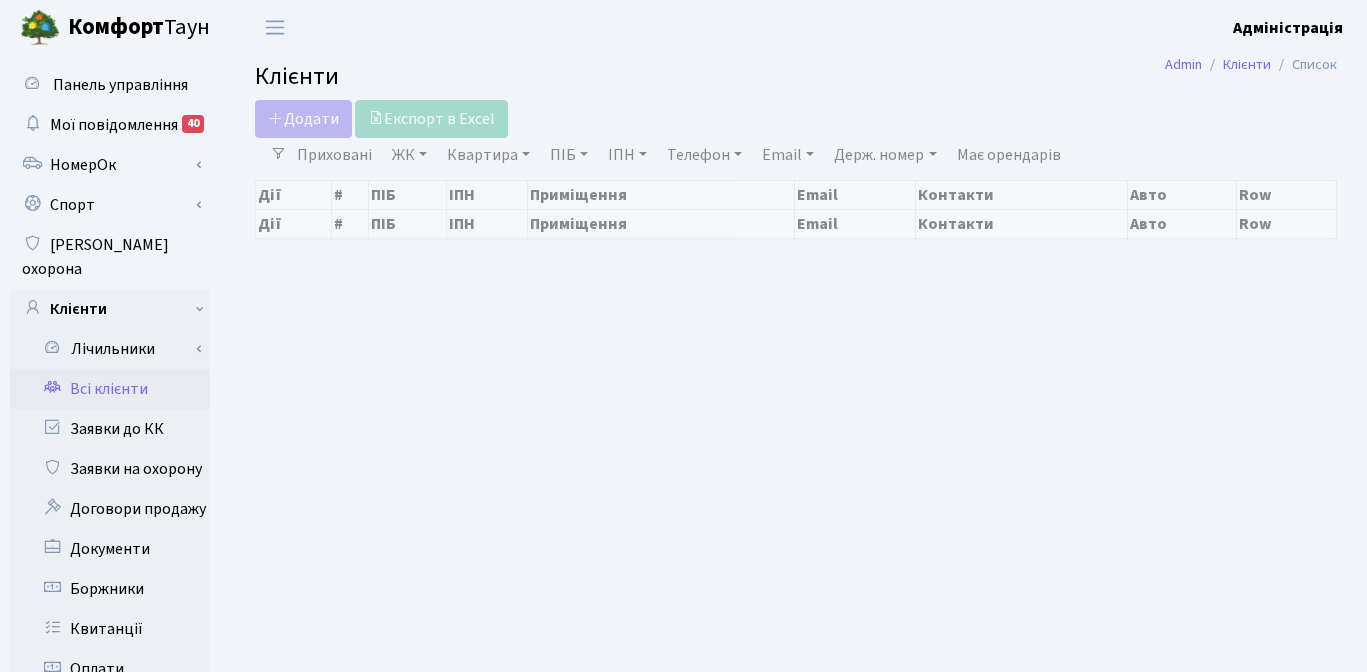 select on "25" 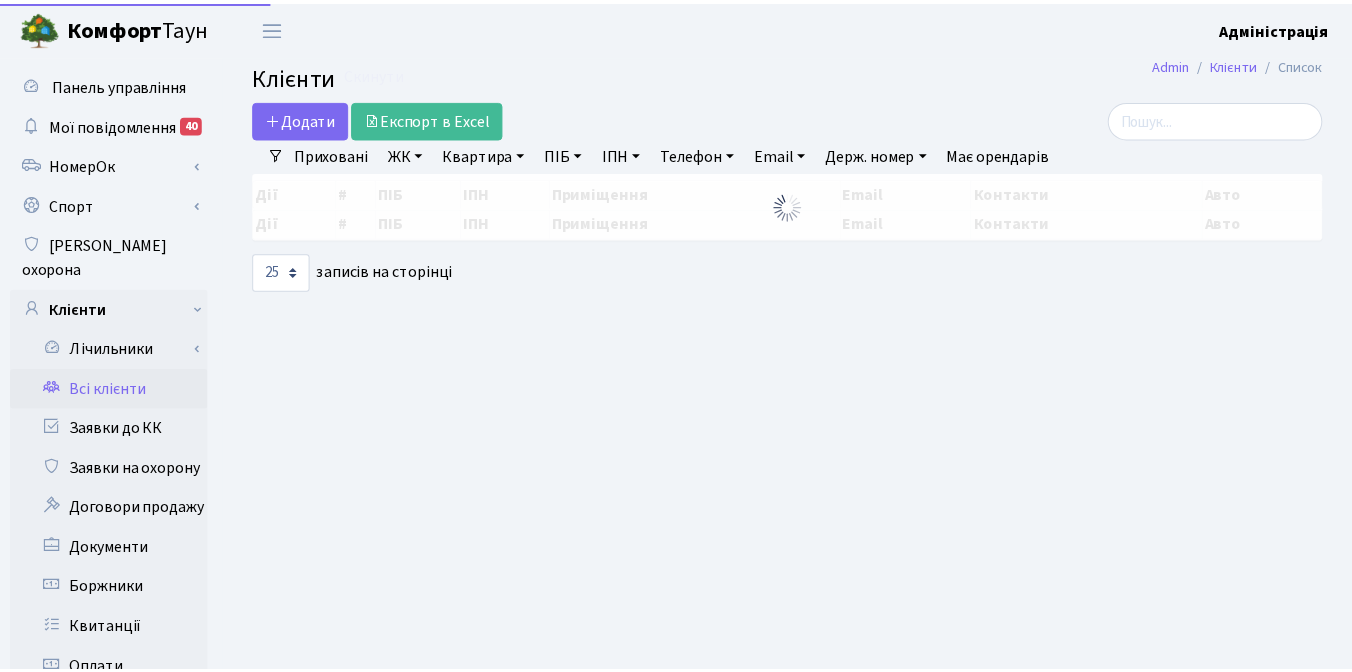 scroll, scrollTop: 0, scrollLeft: 0, axis: both 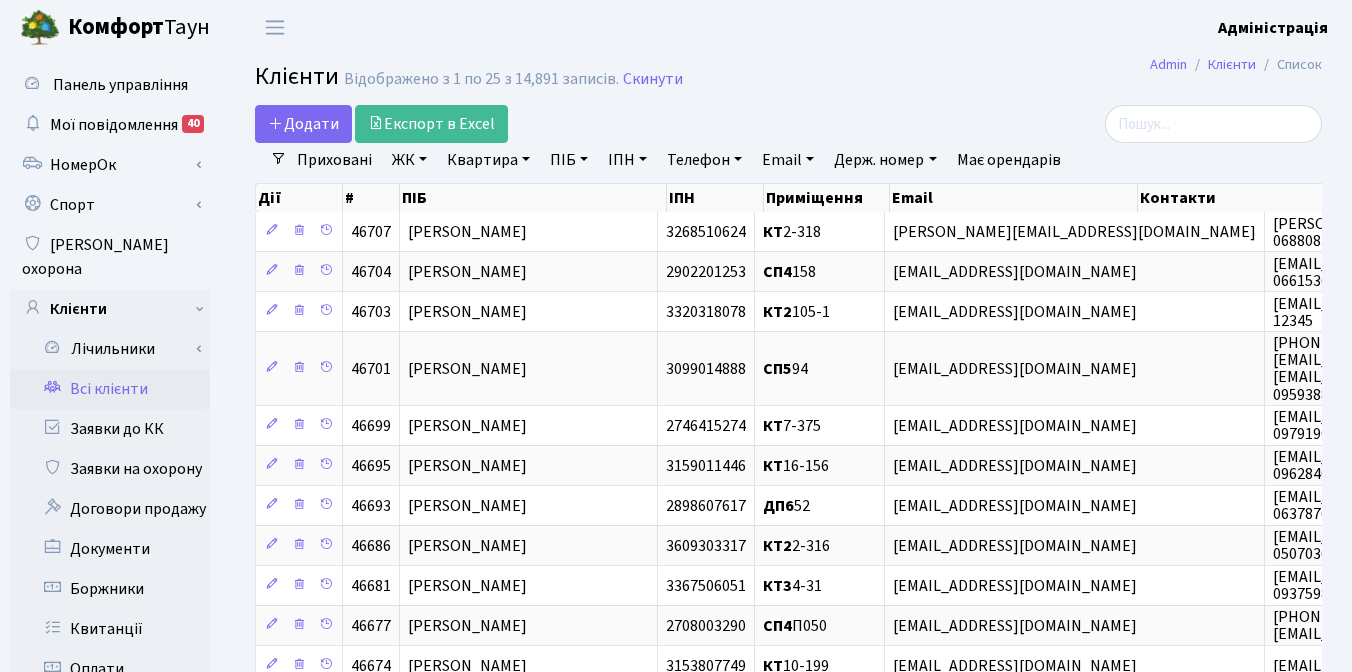 click on "Клієнти
Відображено з 1 по 25 з 14,891 записів. Скинути" at bounding box center (788, 80) 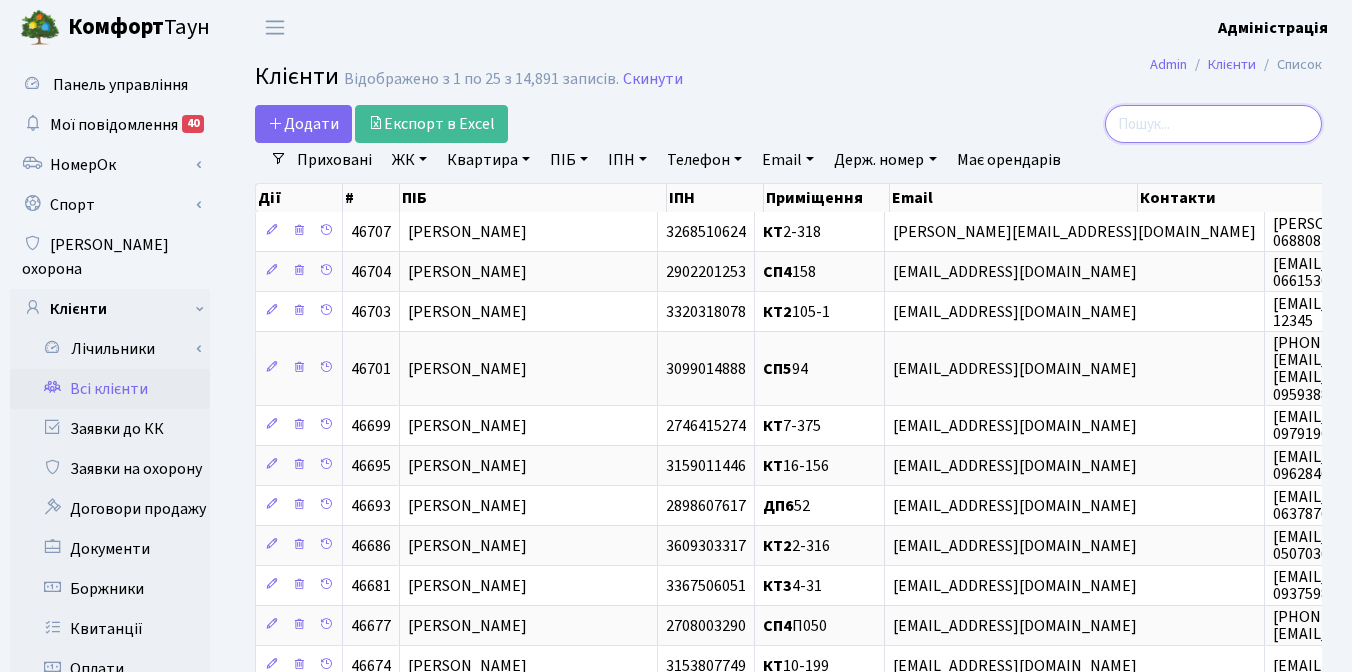 click at bounding box center [1213, 124] 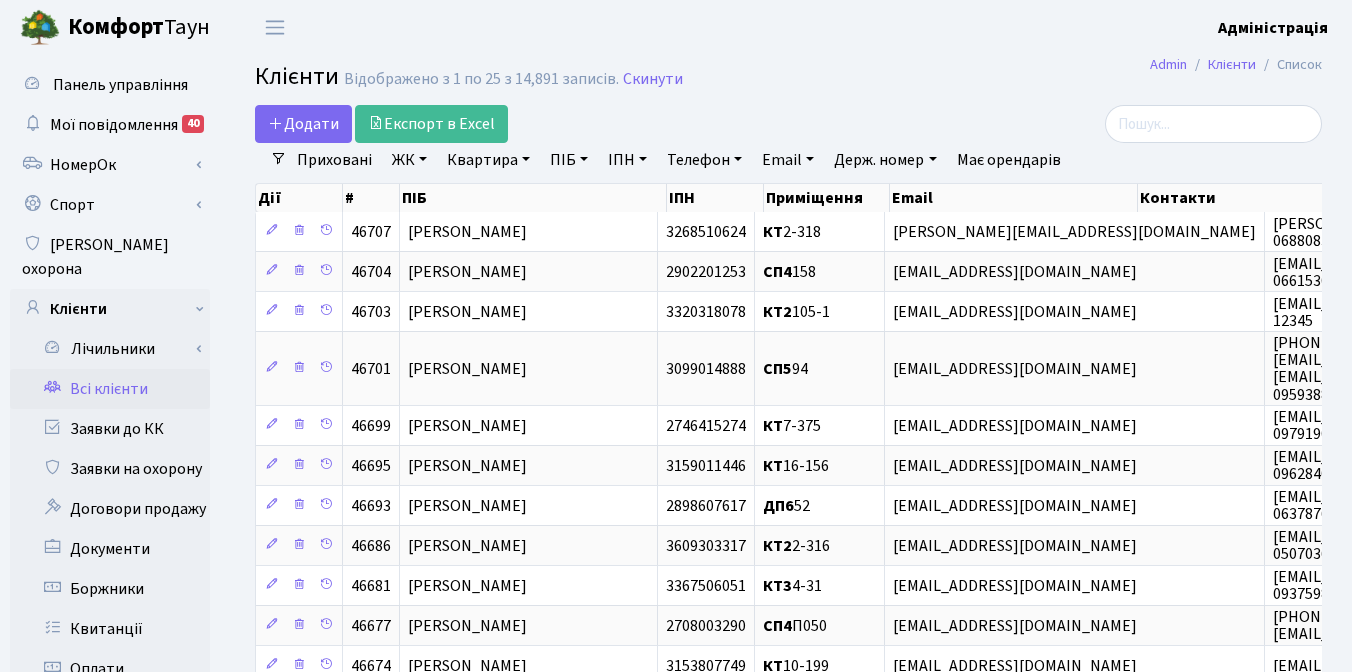 click on "Клієнти
Відображено з 1 по 25 з 14,891 записів. Скинути" at bounding box center (788, 80) 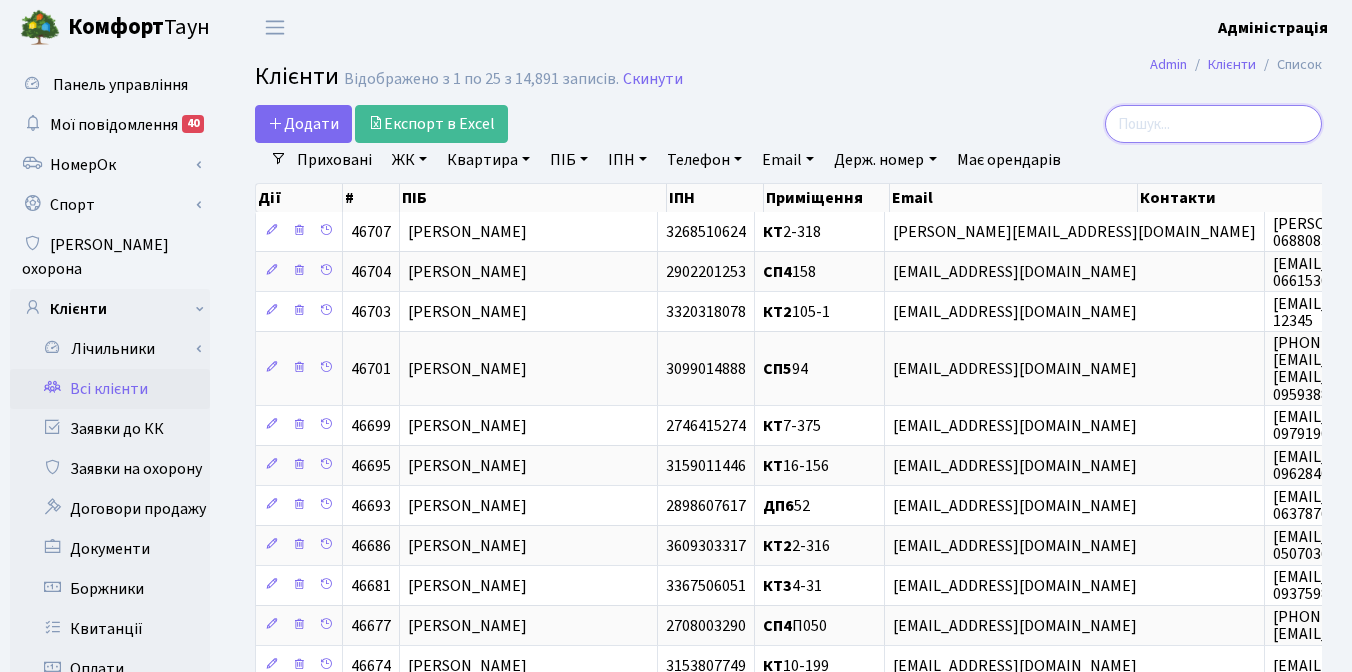 click at bounding box center (1213, 124) 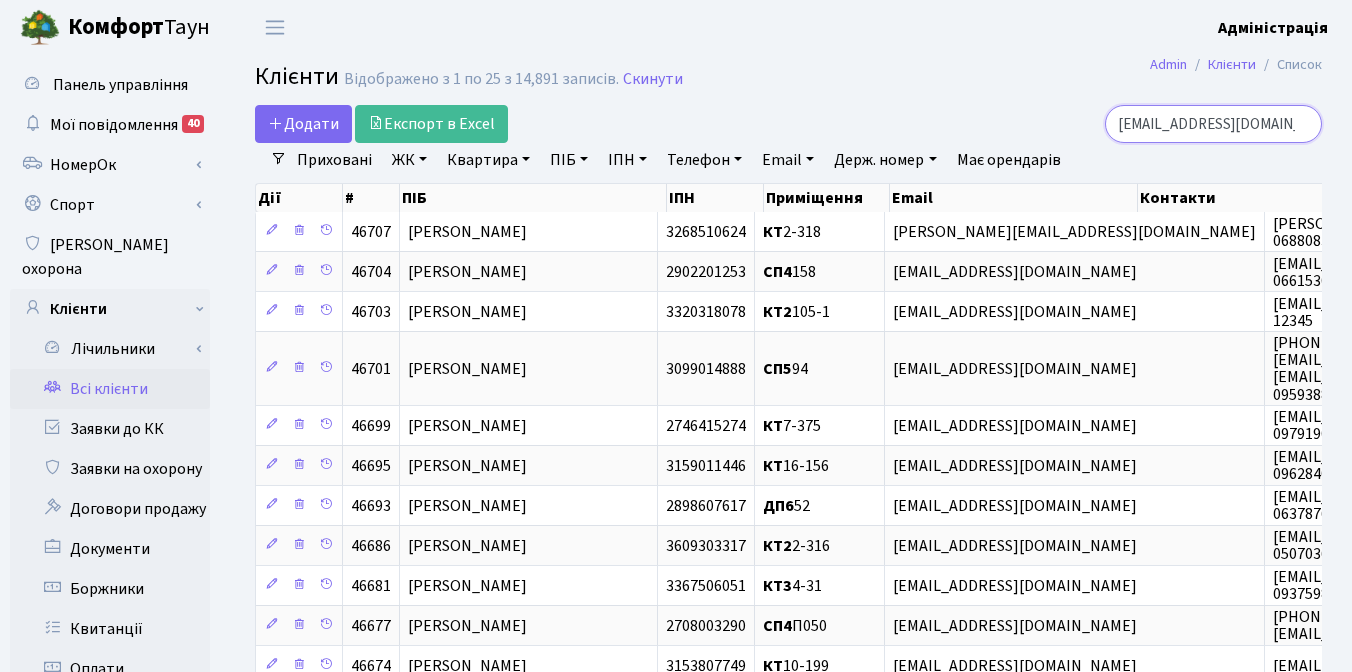 scroll, scrollTop: 0, scrollLeft: 45, axis: horizontal 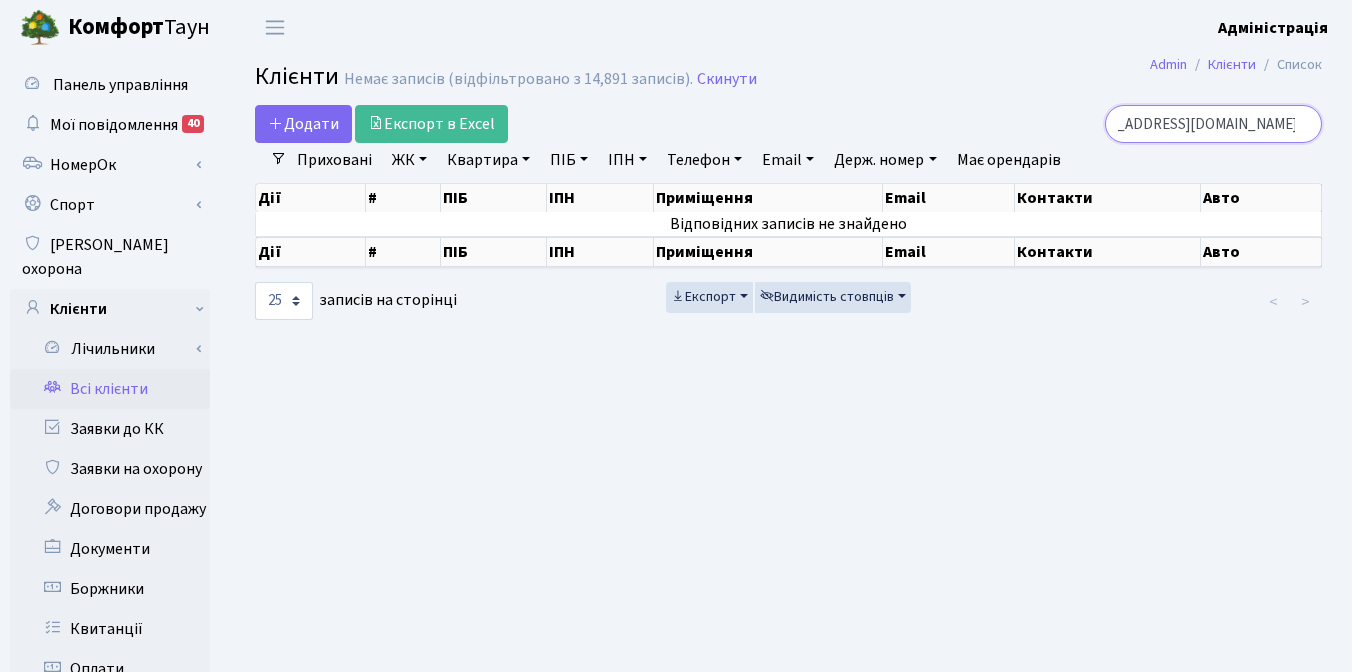 type 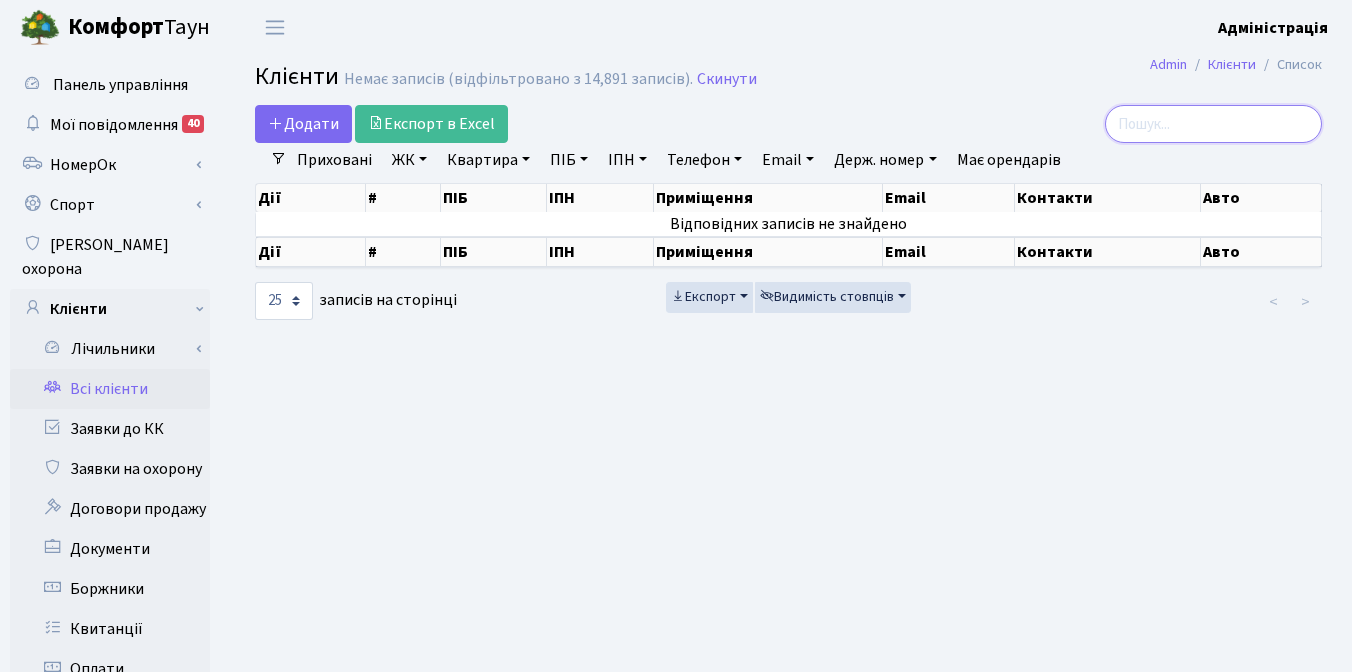 scroll, scrollTop: 0, scrollLeft: 0, axis: both 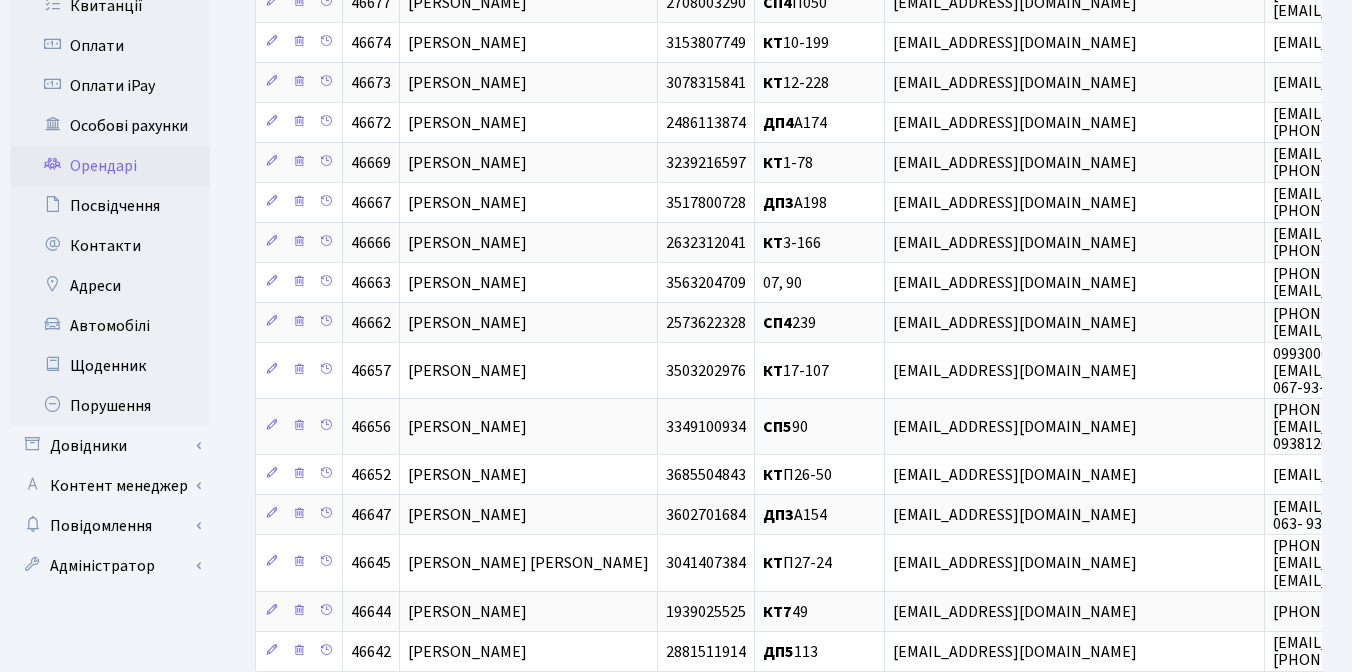 click on "Орендарі" at bounding box center (110, 166) 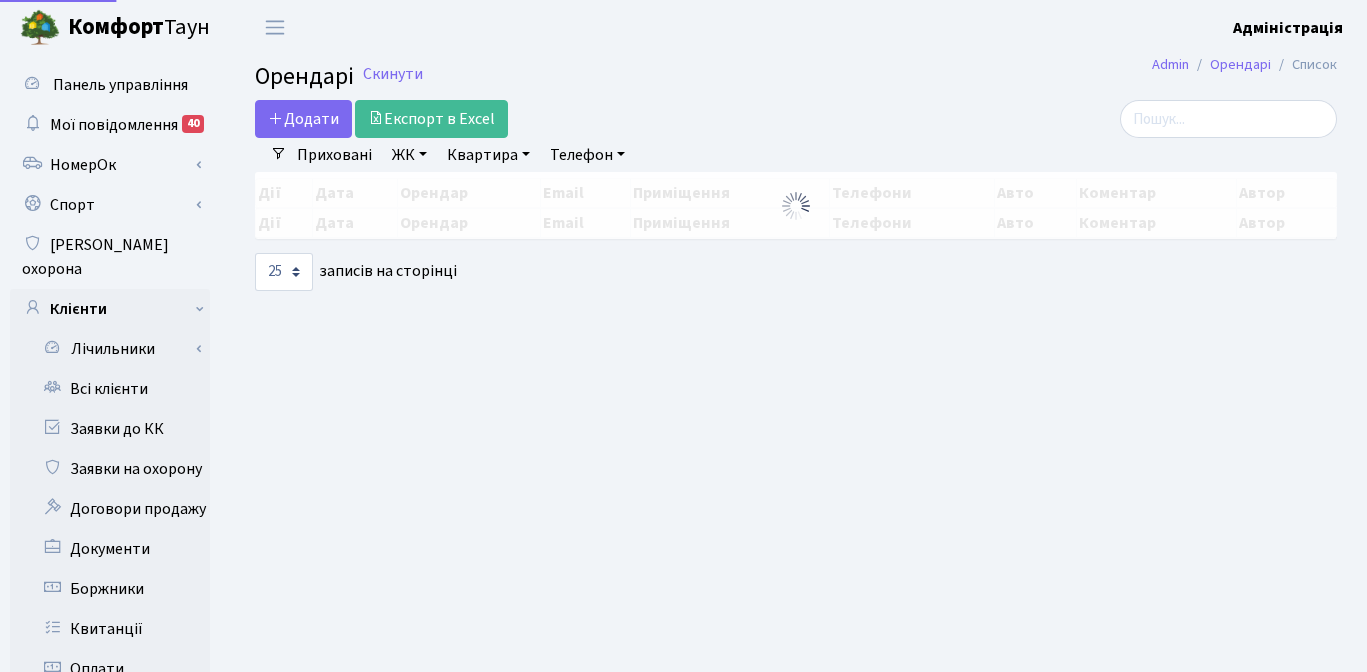select on "25" 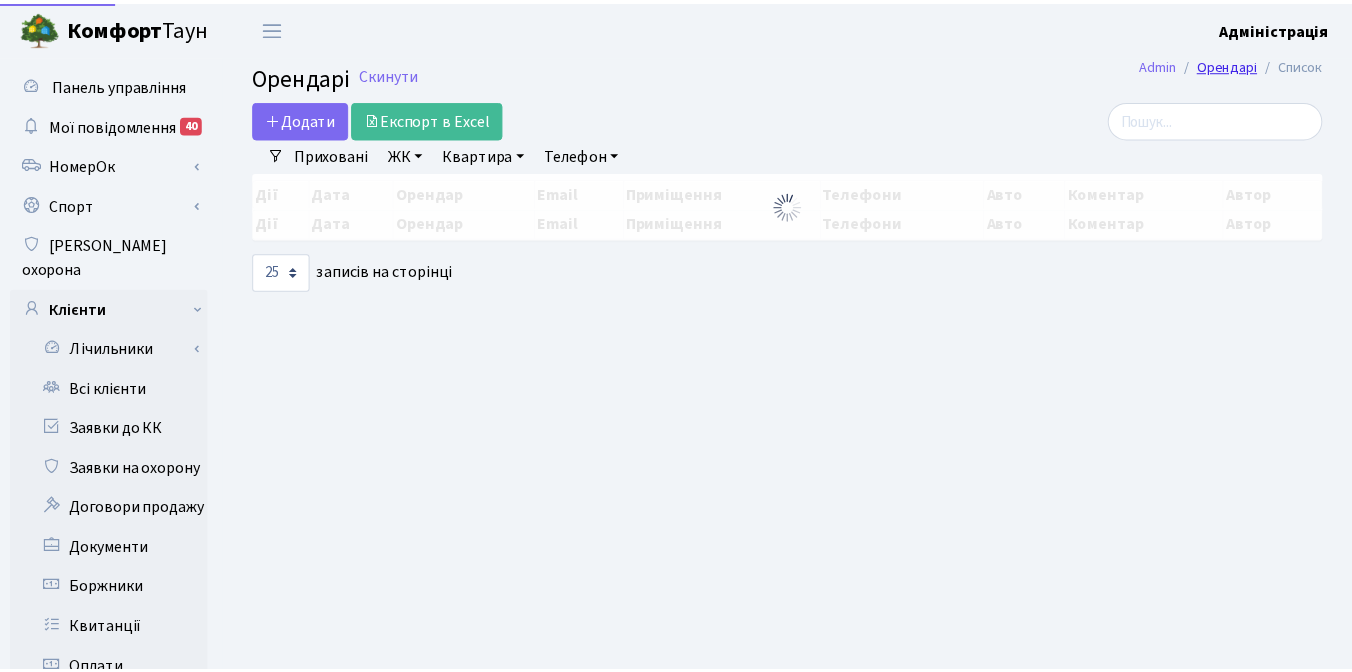 scroll, scrollTop: 0, scrollLeft: 0, axis: both 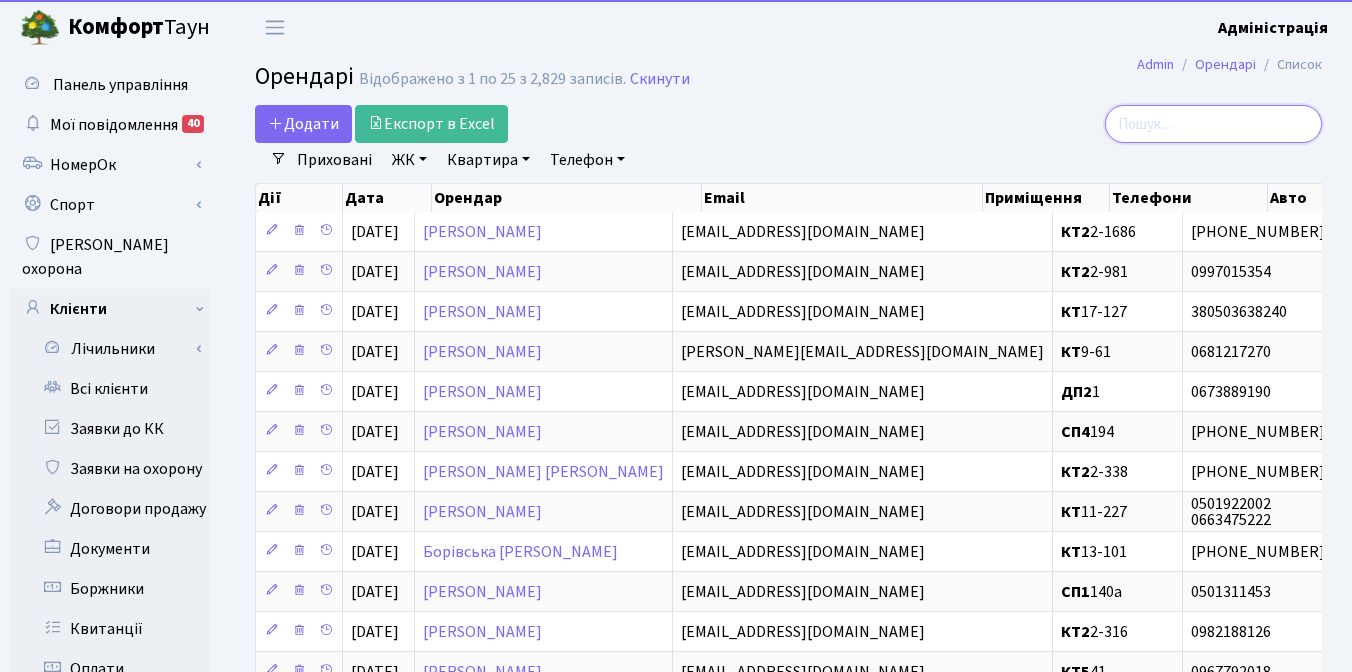 click at bounding box center [1213, 124] 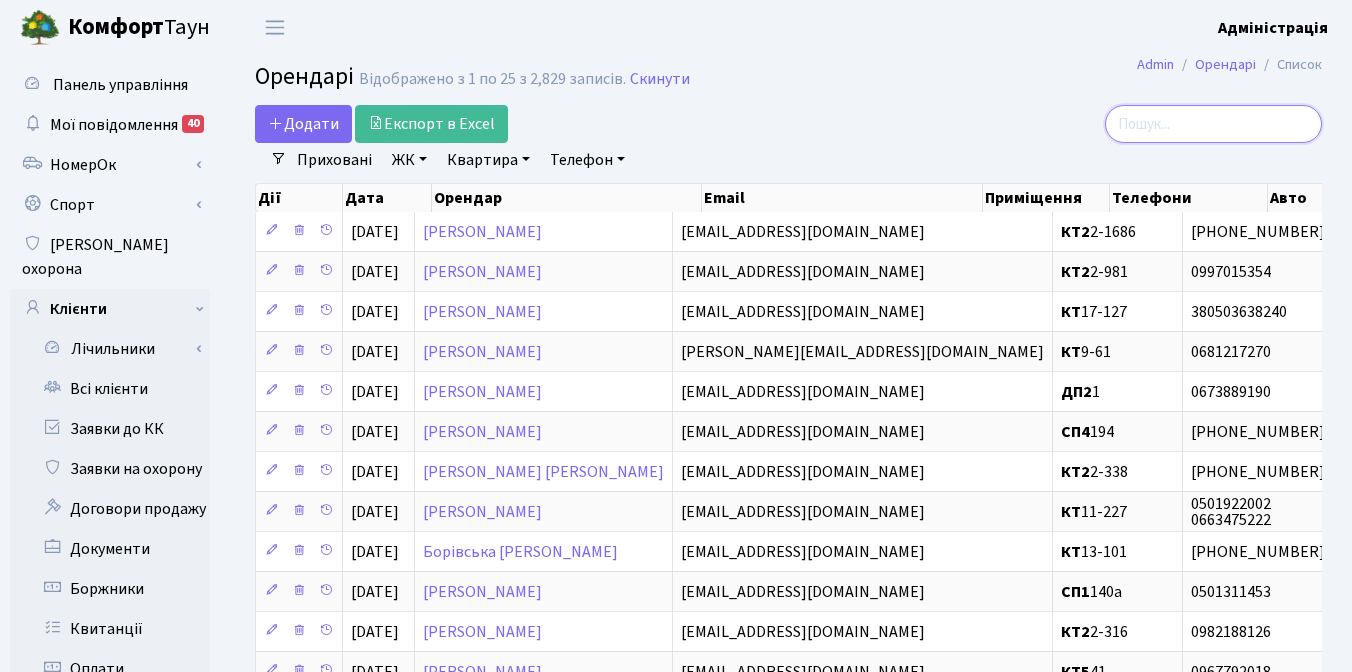 paste on "[EMAIL_ADDRESS][DOMAIN_NAME]" 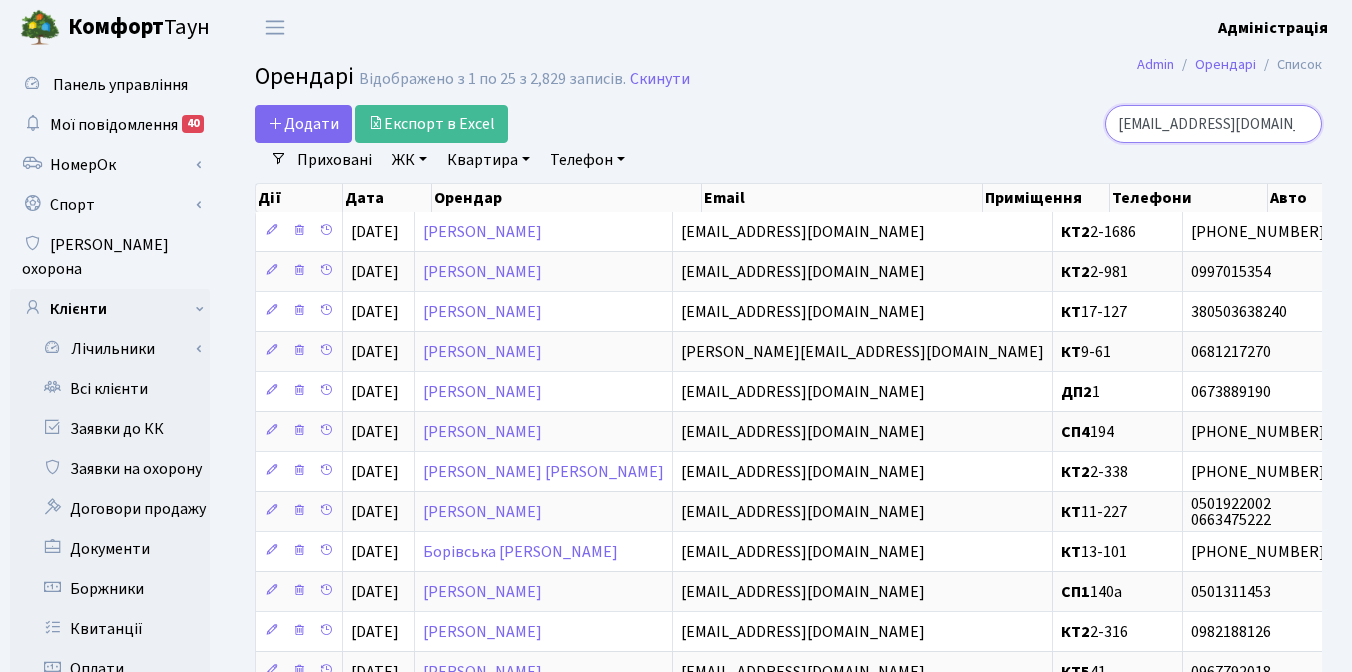 scroll, scrollTop: 0, scrollLeft: 45, axis: horizontal 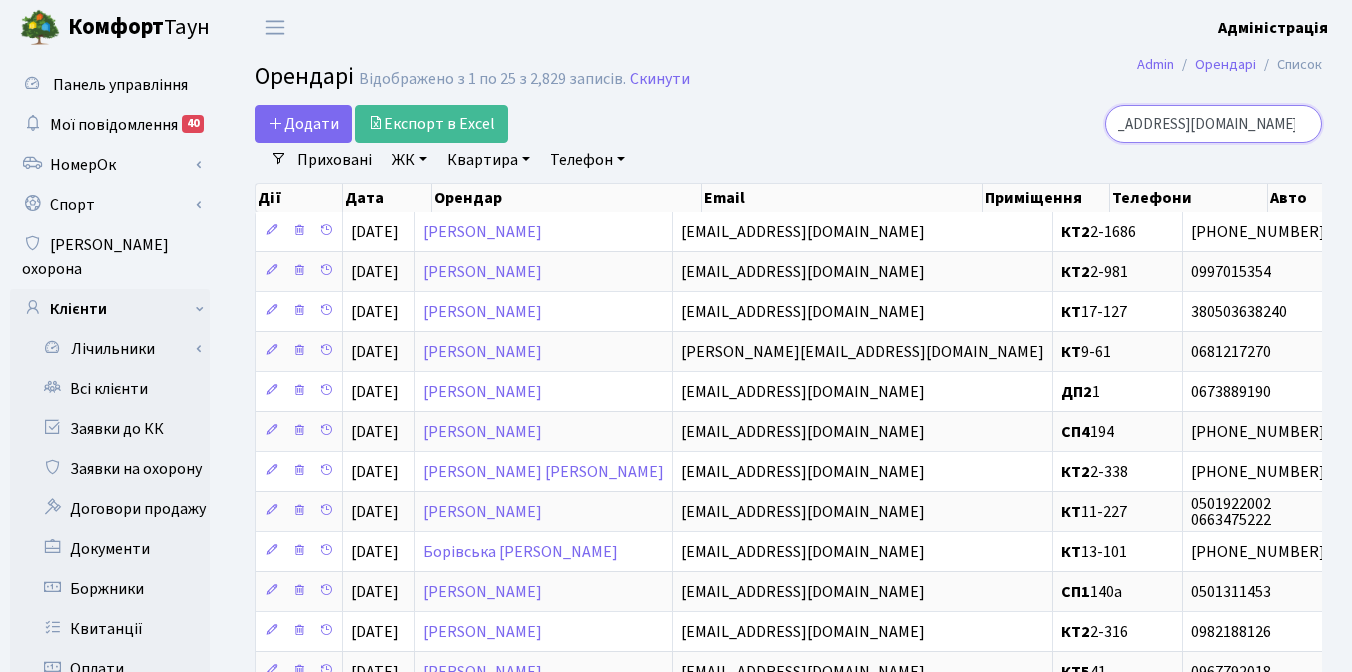 type on "[EMAIL_ADDRESS][DOMAIN_NAME]" 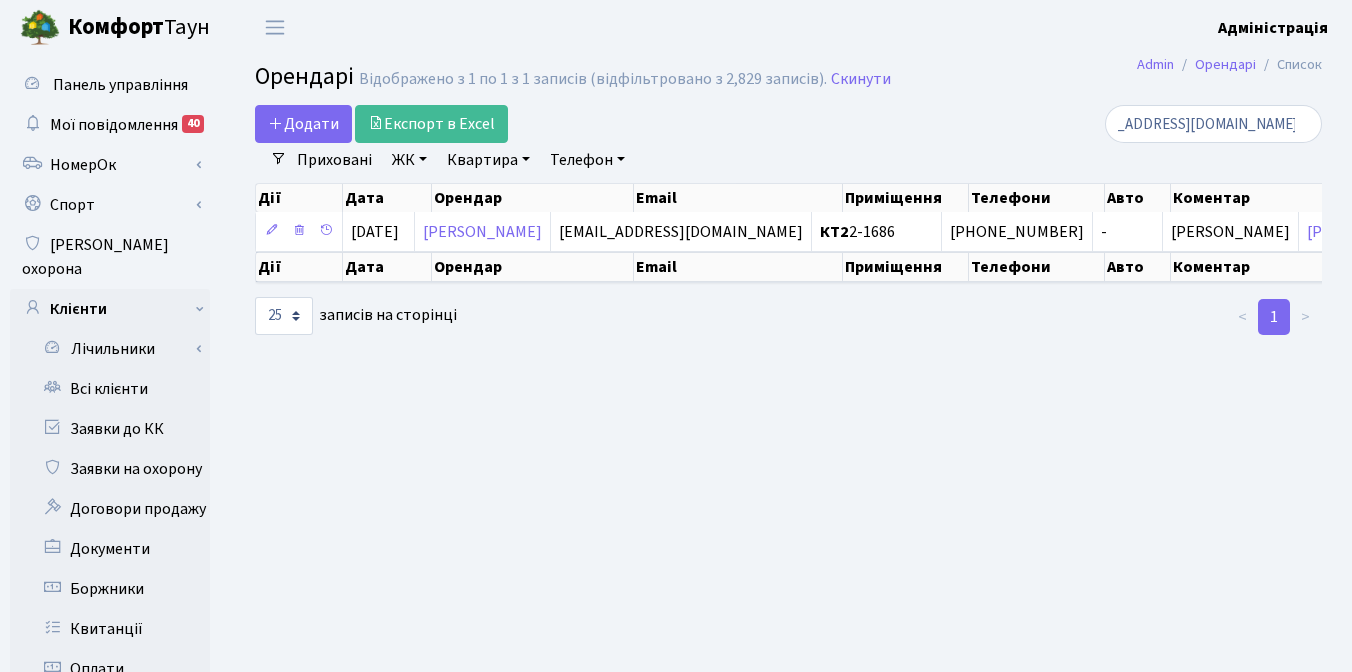 click on "[EMAIL_ADDRESS][DOMAIN_NAME]" at bounding box center (1154, 124) 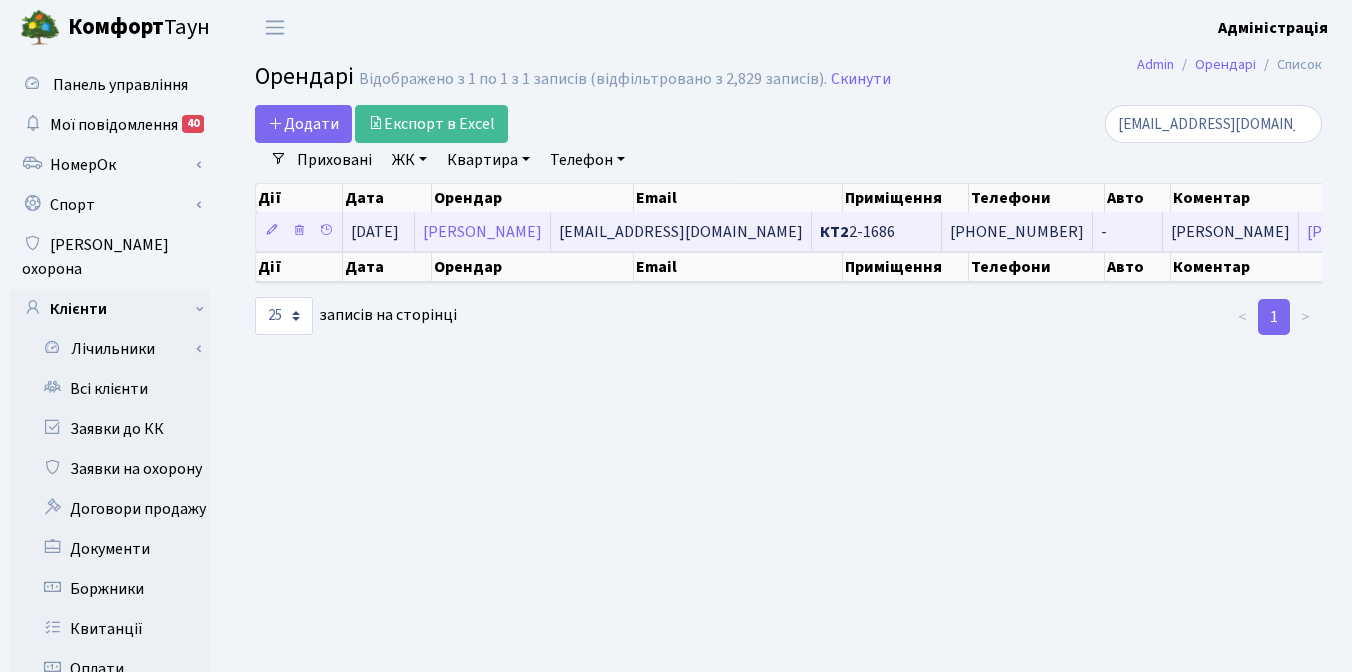 click on "[EMAIL_ADDRESS][DOMAIN_NAME]" at bounding box center [681, 232] 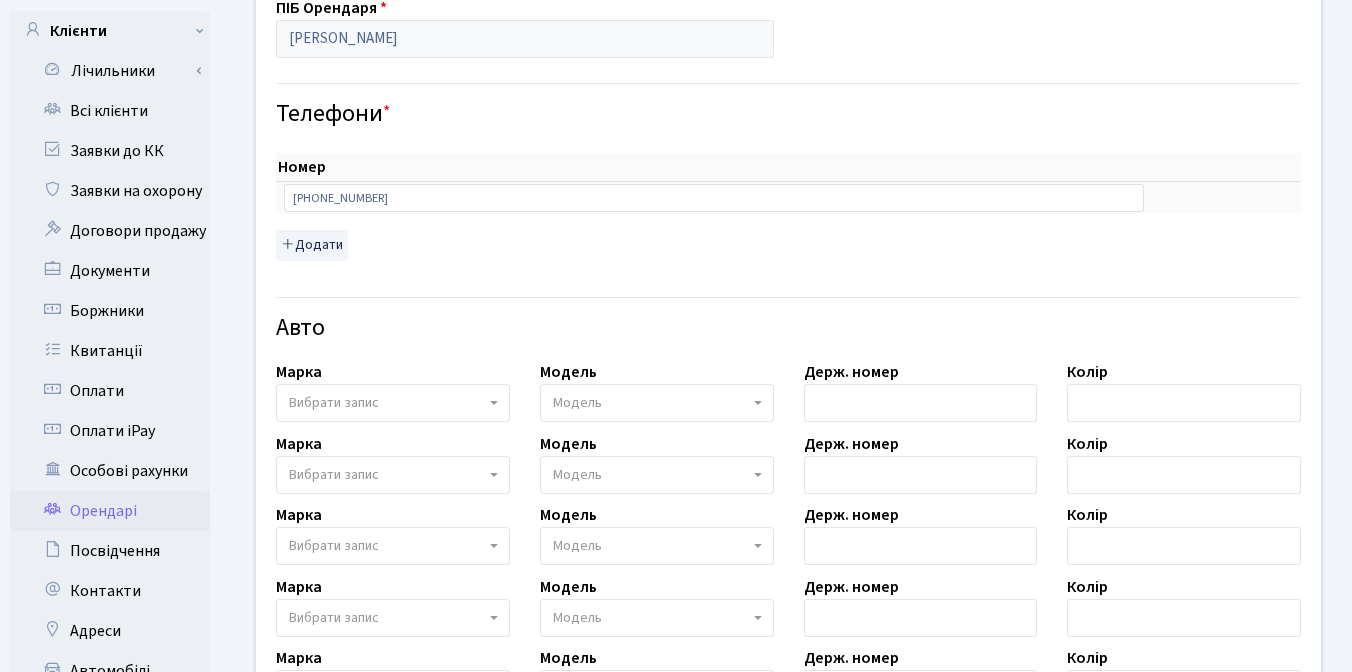 scroll, scrollTop: 131, scrollLeft: 0, axis: vertical 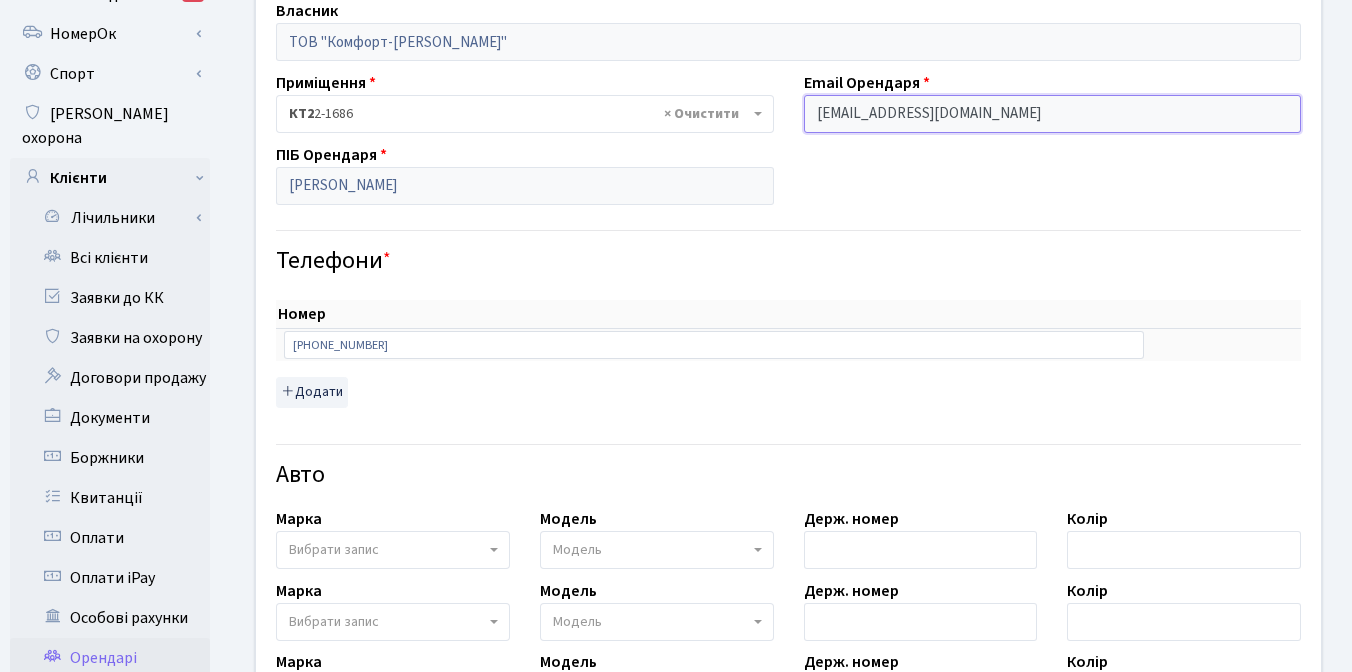 drag, startPoint x: 1017, startPoint y: 114, endPoint x: 779, endPoint y: 112, distance: 238.0084 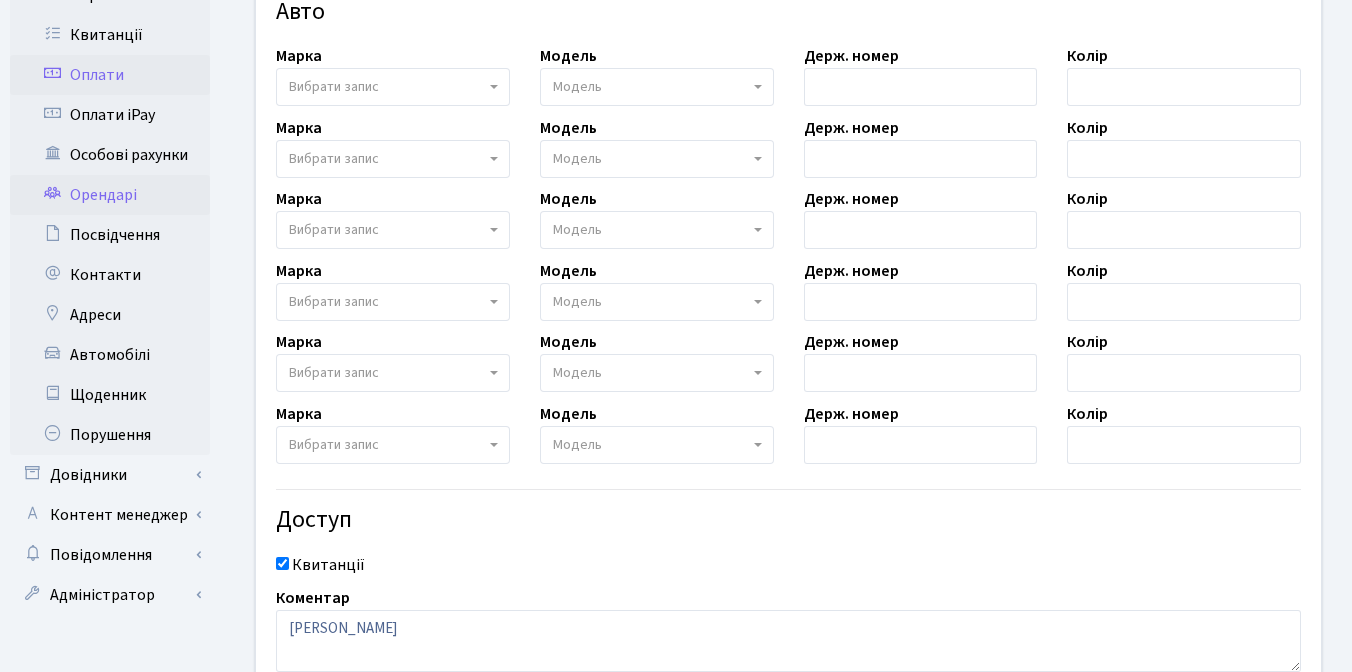 scroll, scrollTop: 664, scrollLeft: 0, axis: vertical 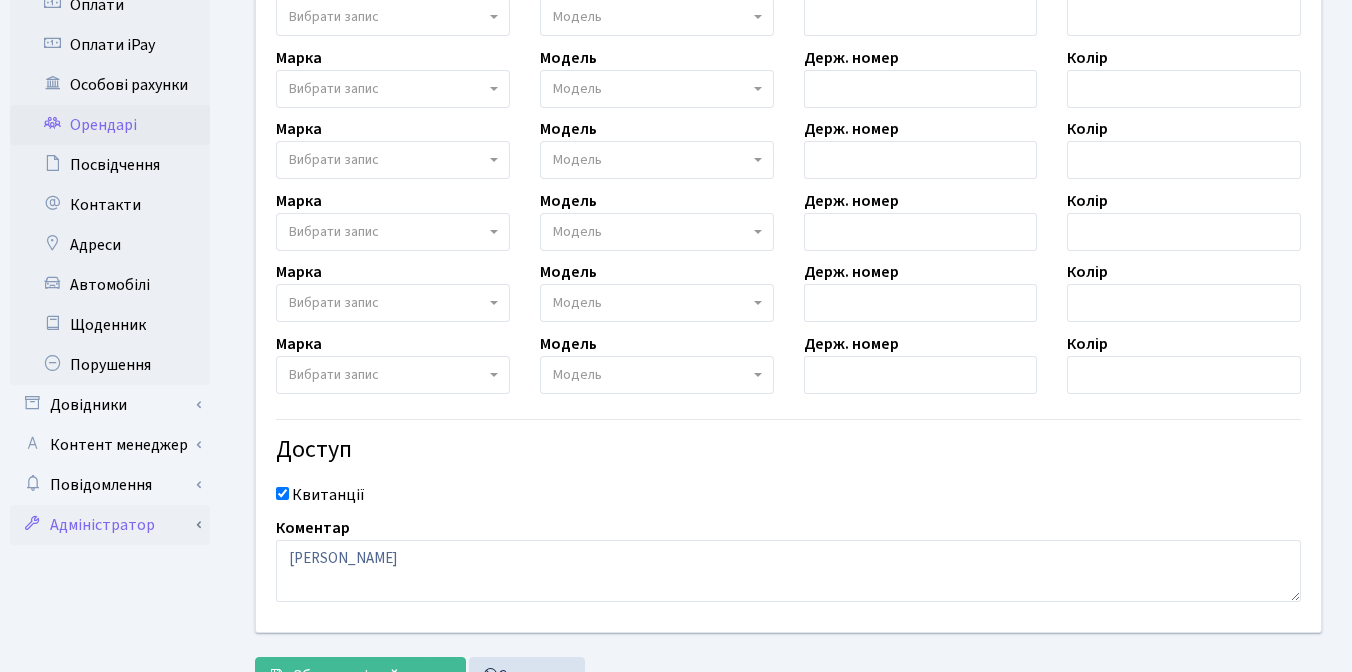 click on "Адміністратор" at bounding box center (110, 525) 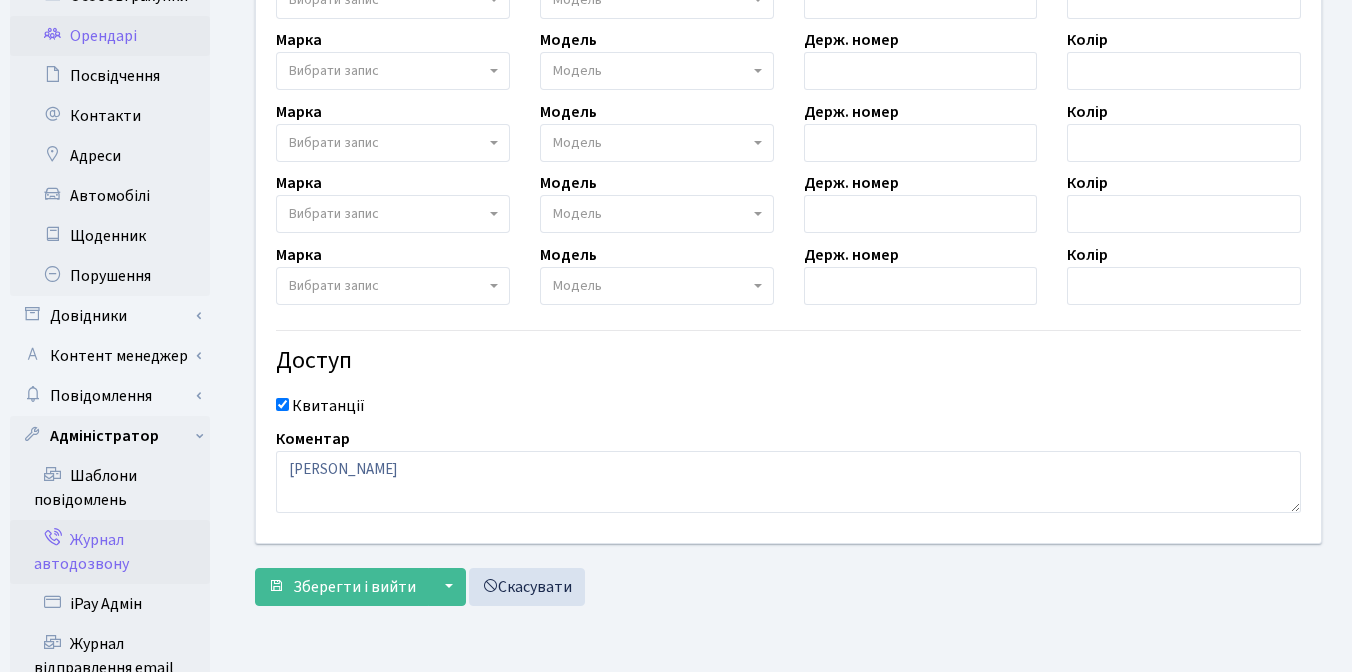 scroll, scrollTop: 763, scrollLeft: 0, axis: vertical 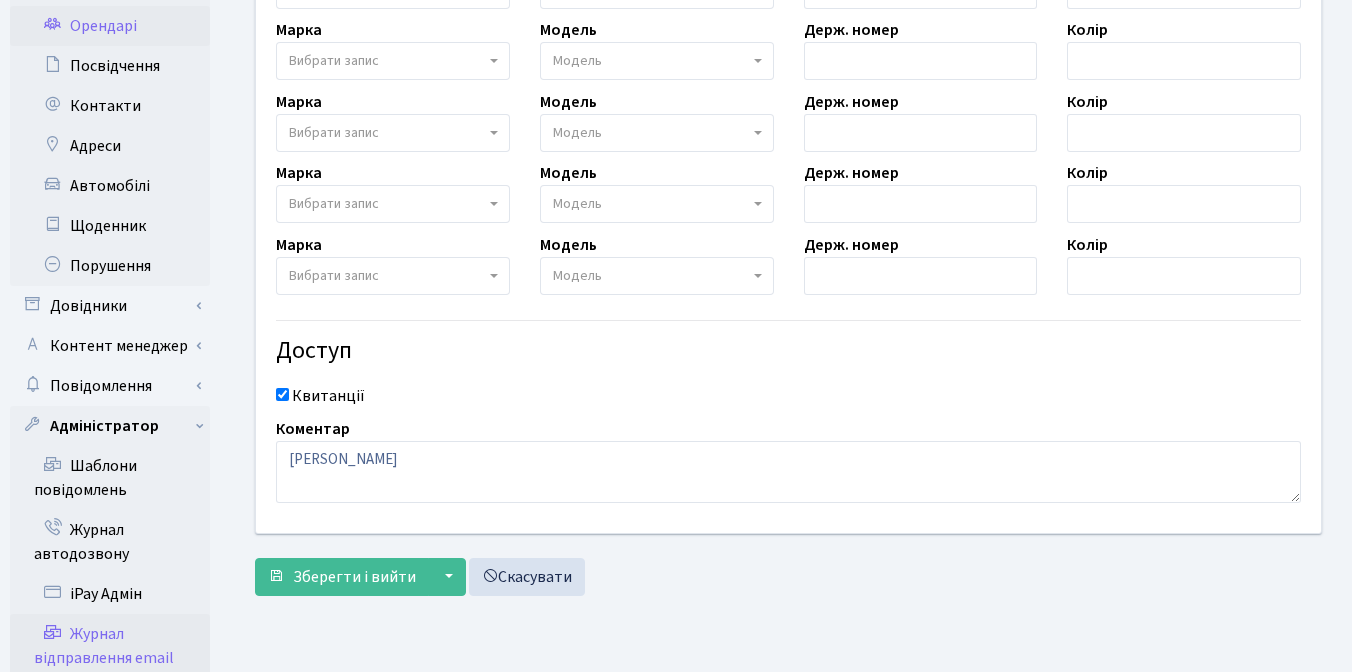 click on "Журнал відправлення email" at bounding box center [110, 646] 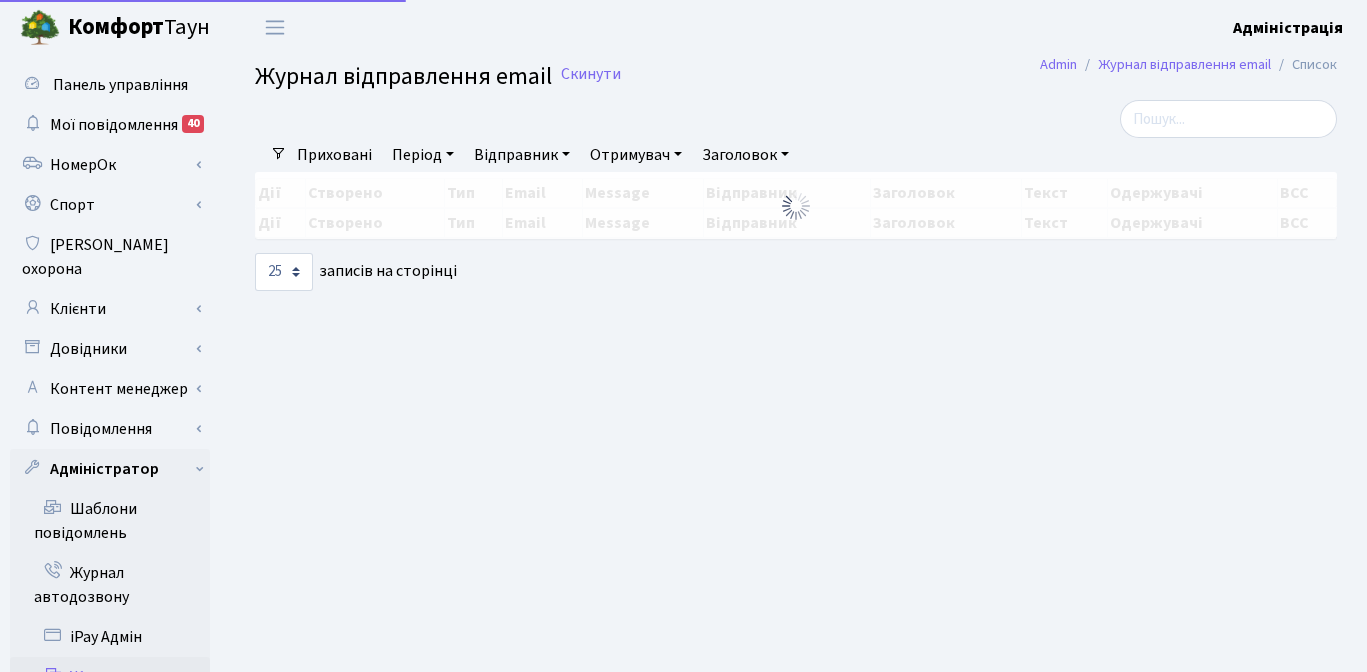 select on "25" 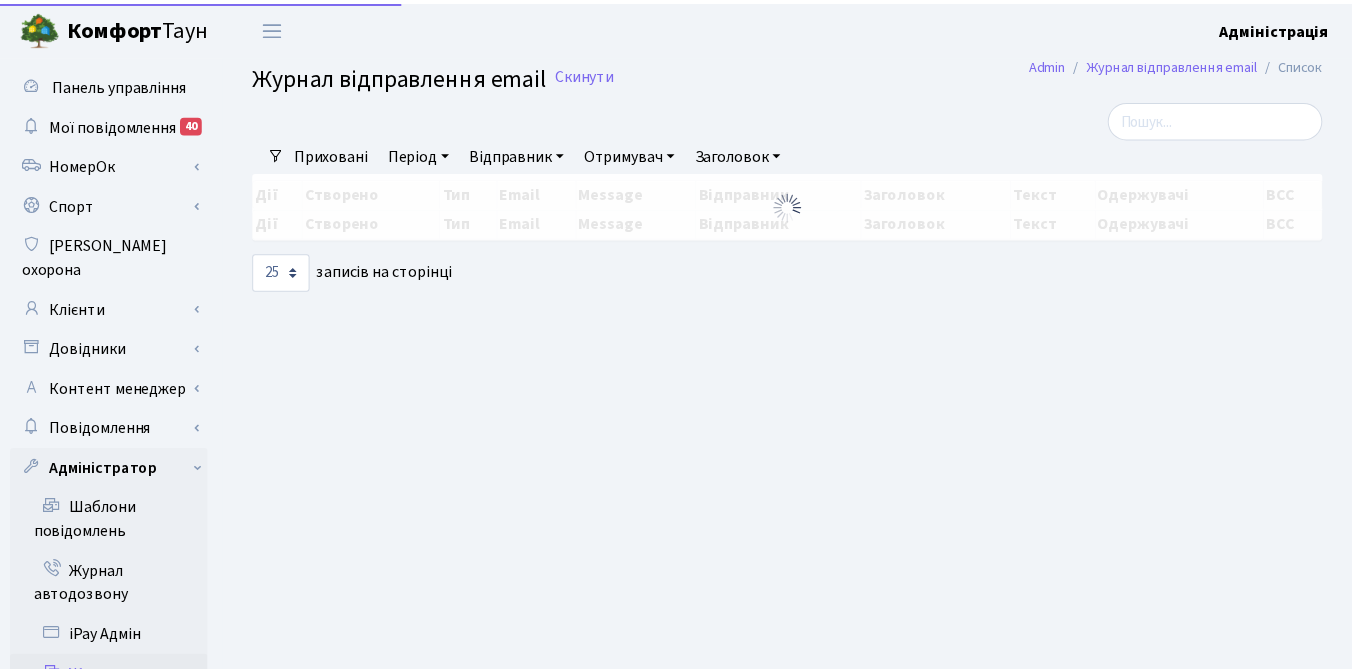 scroll, scrollTop: 0, scrollLeft: 0, axis: both 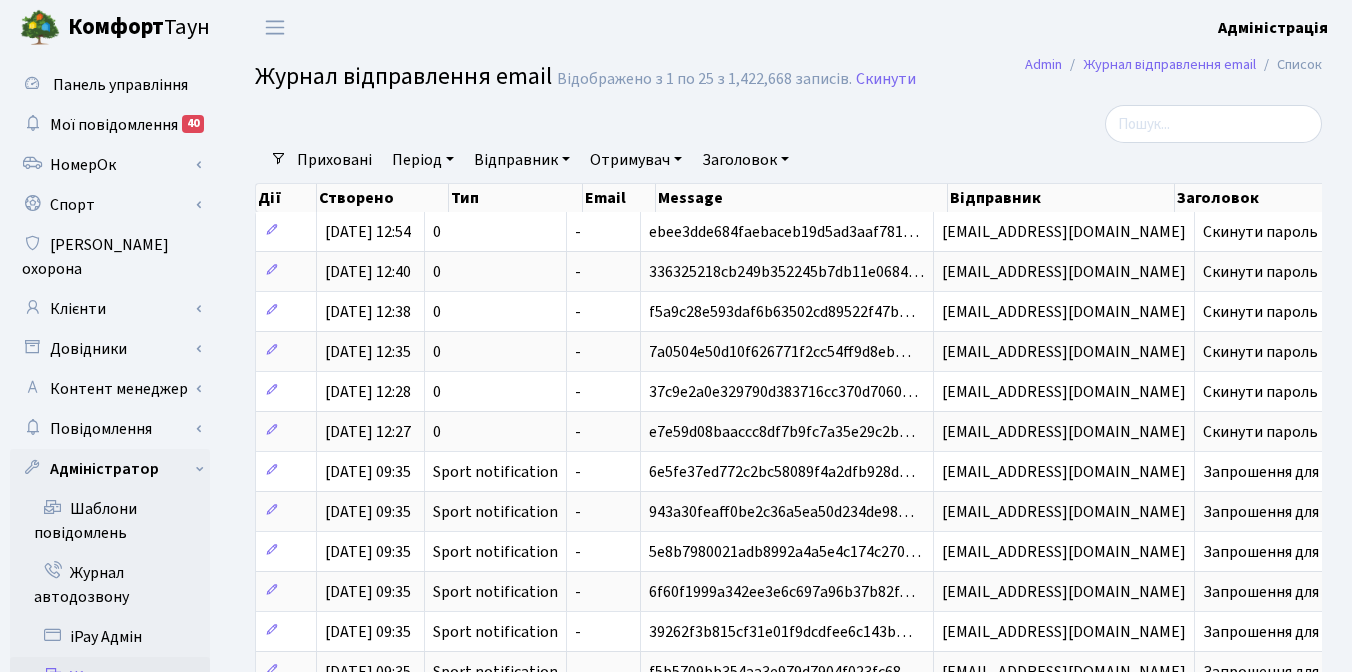 click on "Отримувач" at bounding box center [636, 160] 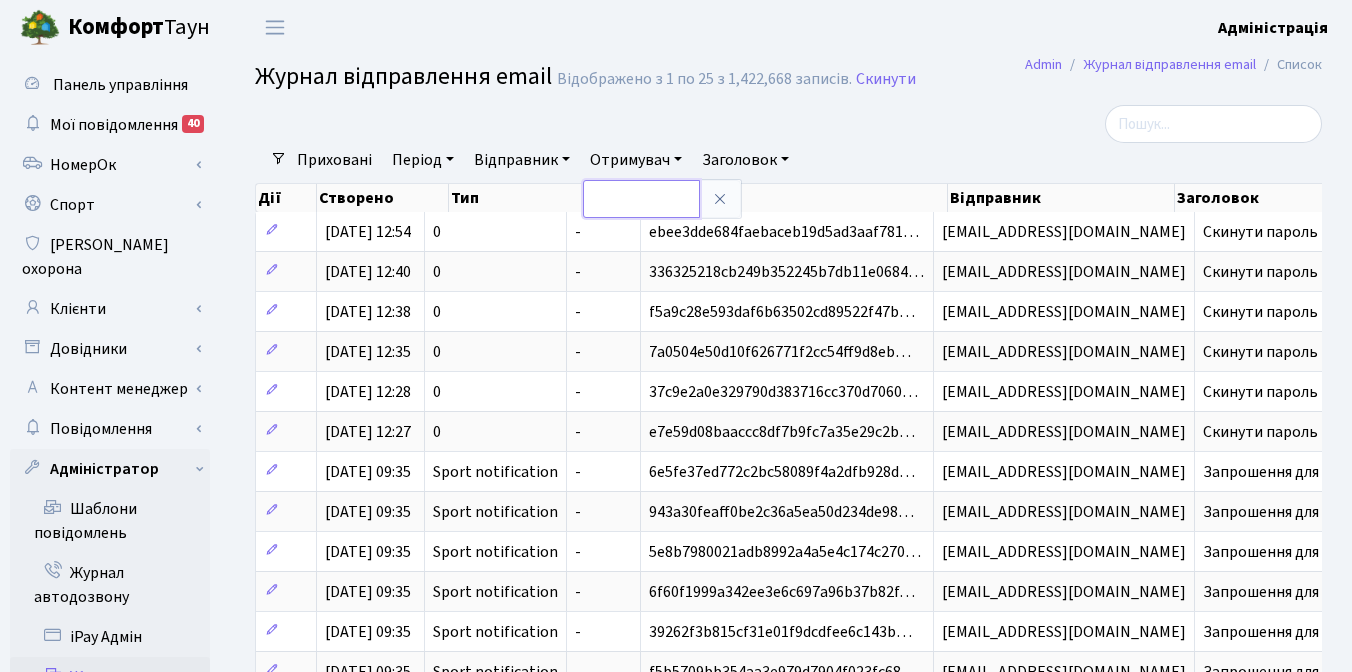 paste on "[EMAIL_ADDRESS][DOMAIN_NAME]" 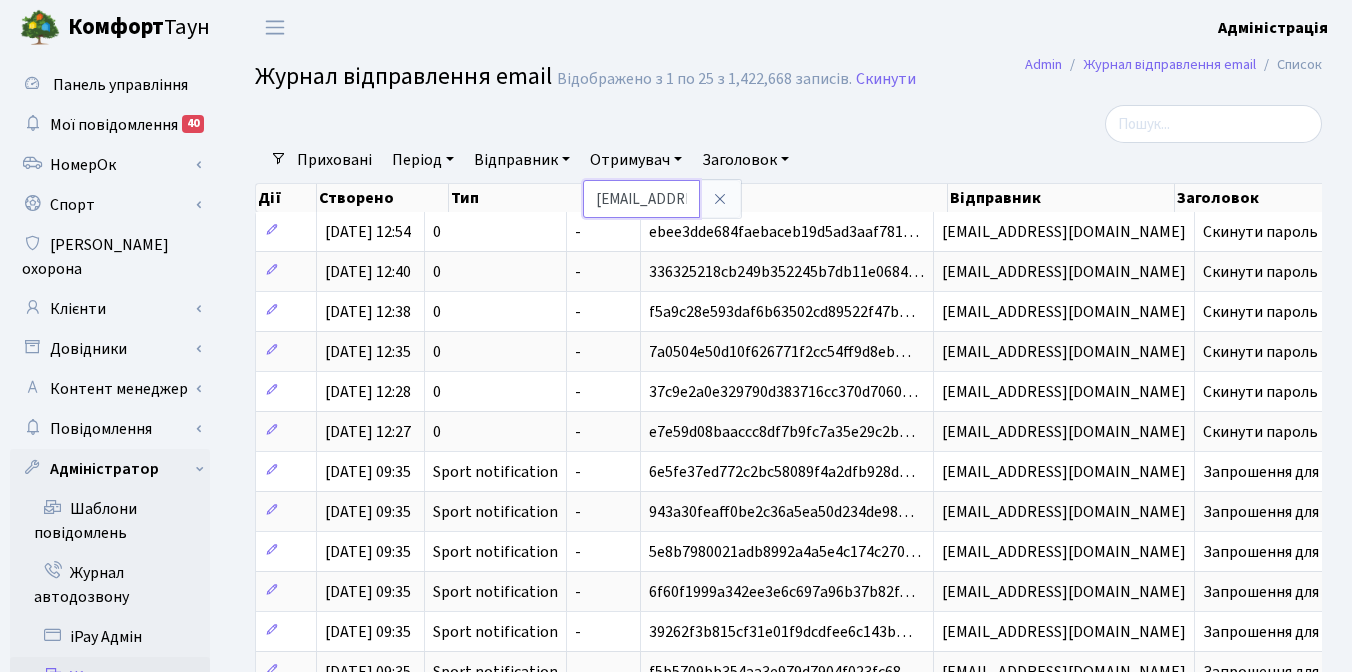 scroll, scrollTop: 0, scrollLeft: 89, axis: horizontal 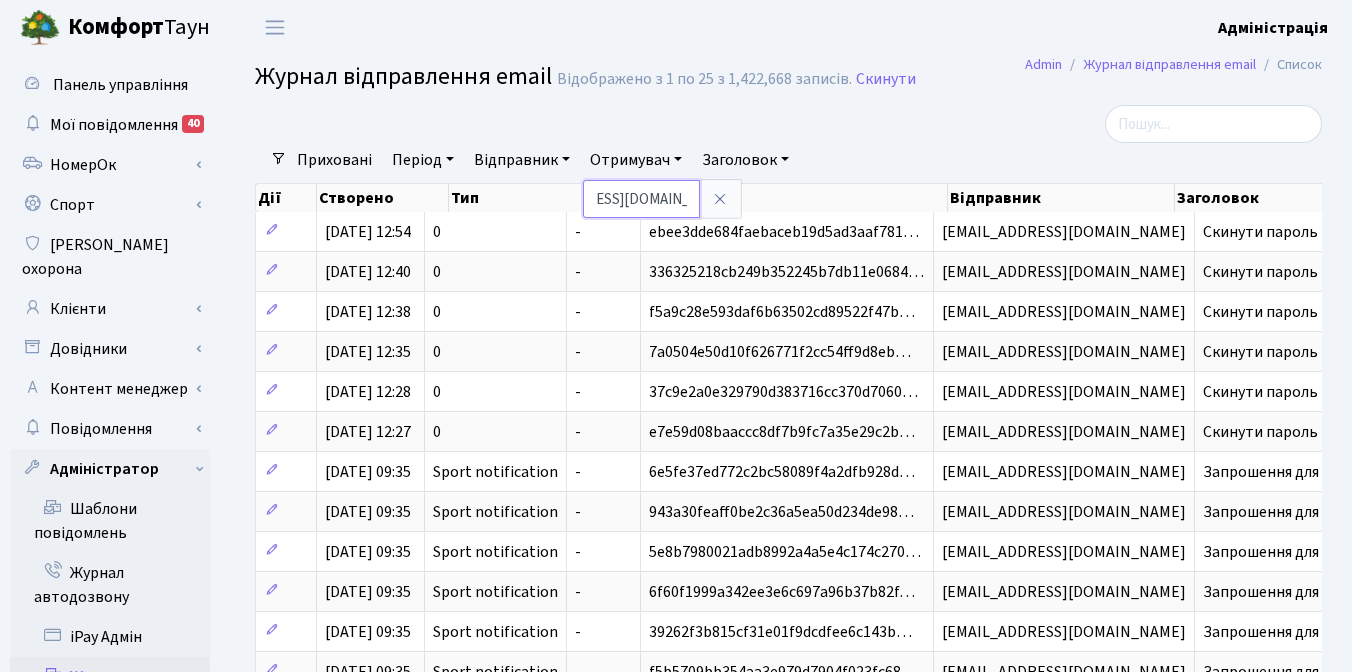 type on "[EMAIL_ADDRESS][DOMAIN_NAME]" 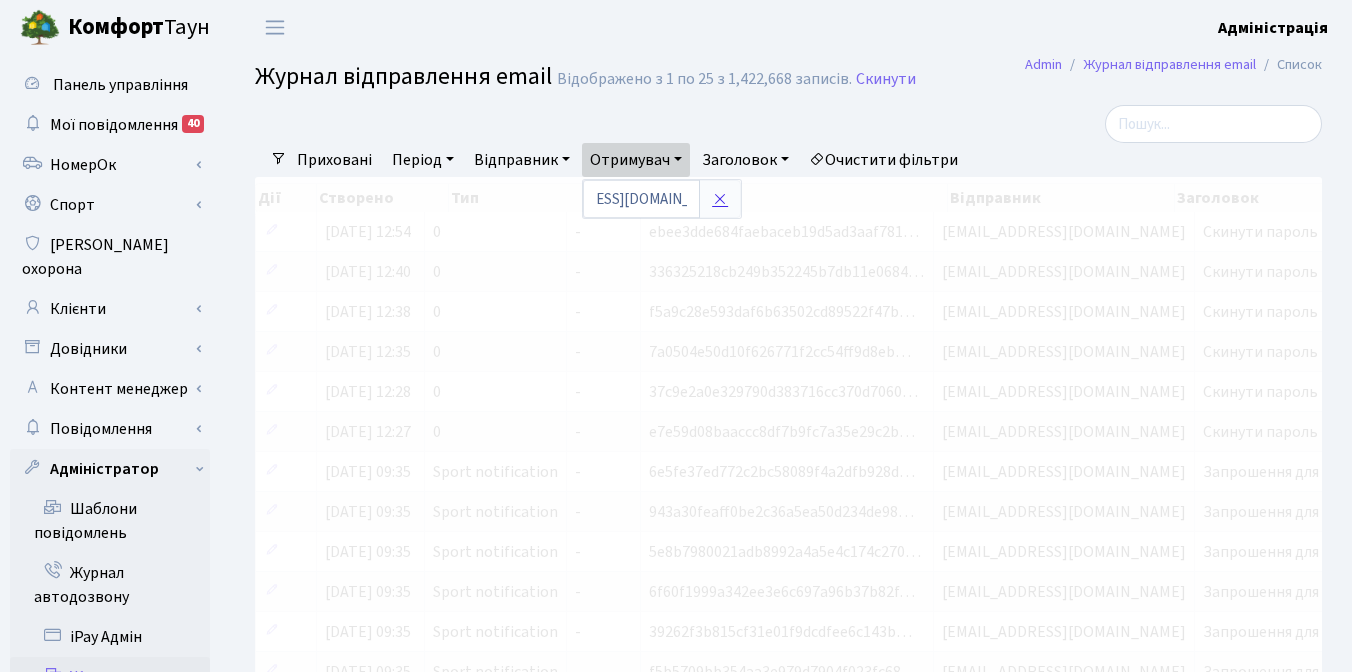 click at bounding box center [720, 199] 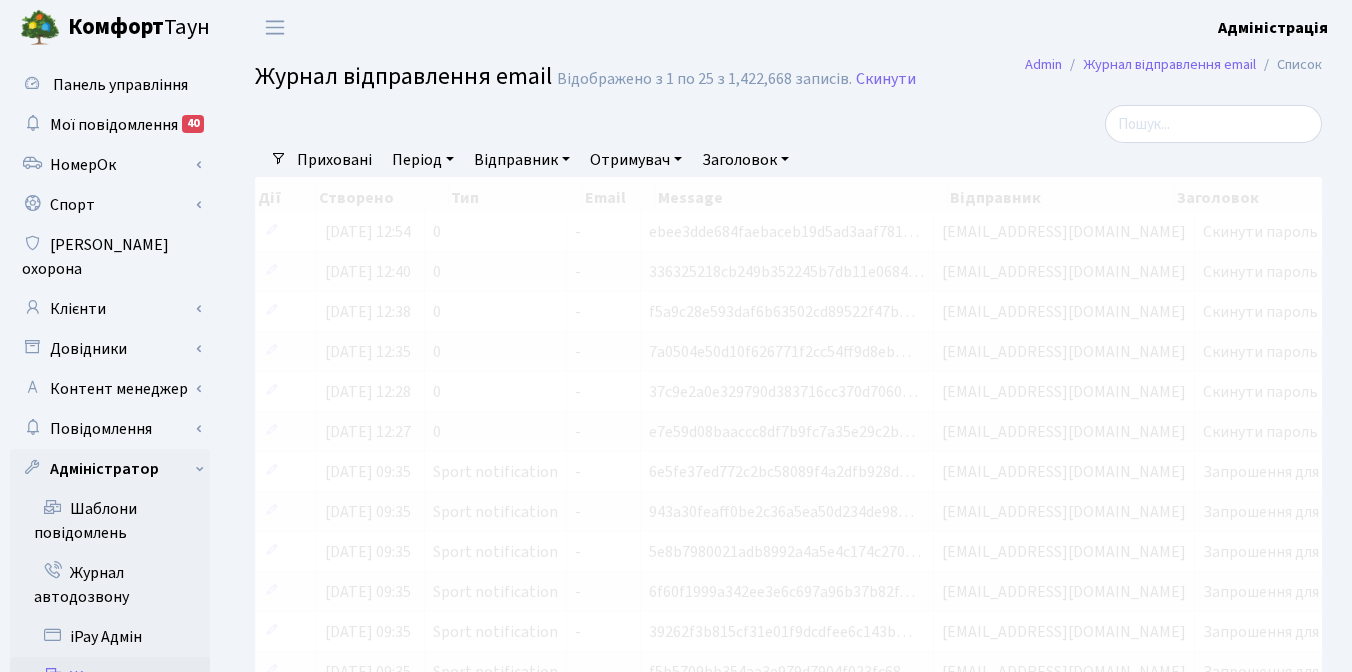 scroll, scrollTop: 0, scrollLeft: 0, axis: both 